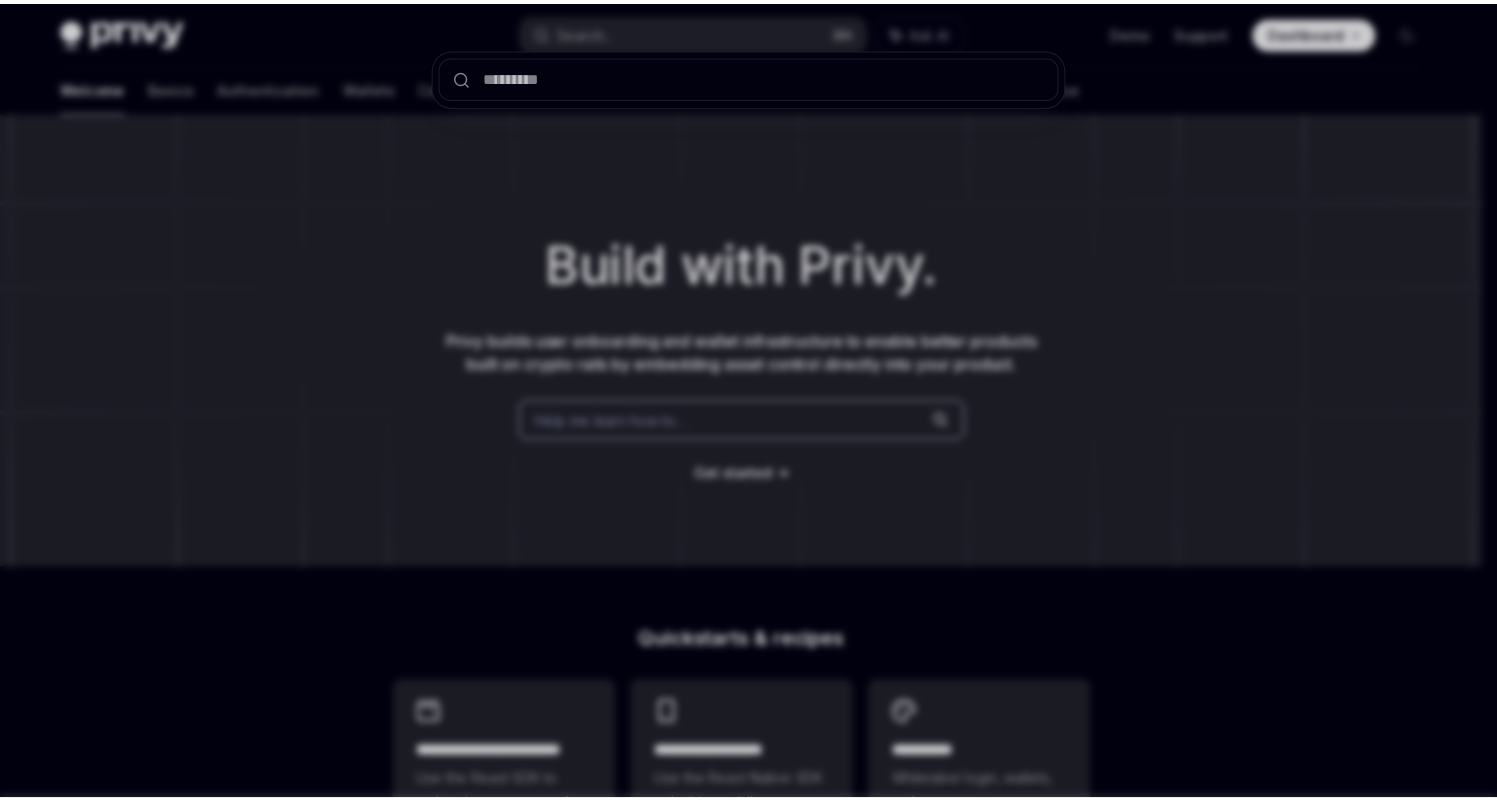 scroll, scrollTop: 0, scrollLeft: 0, axis: both 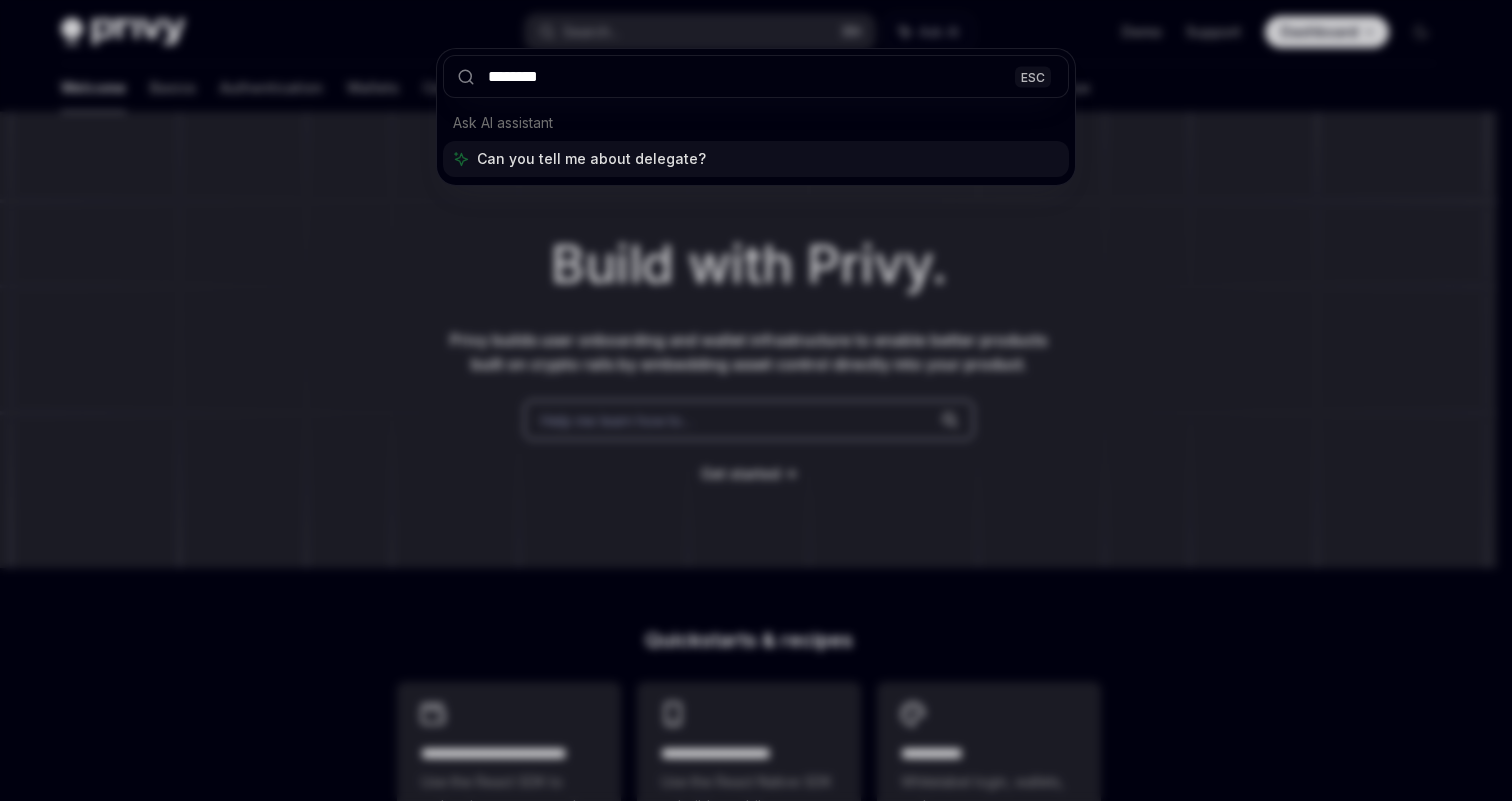 type on "*********" 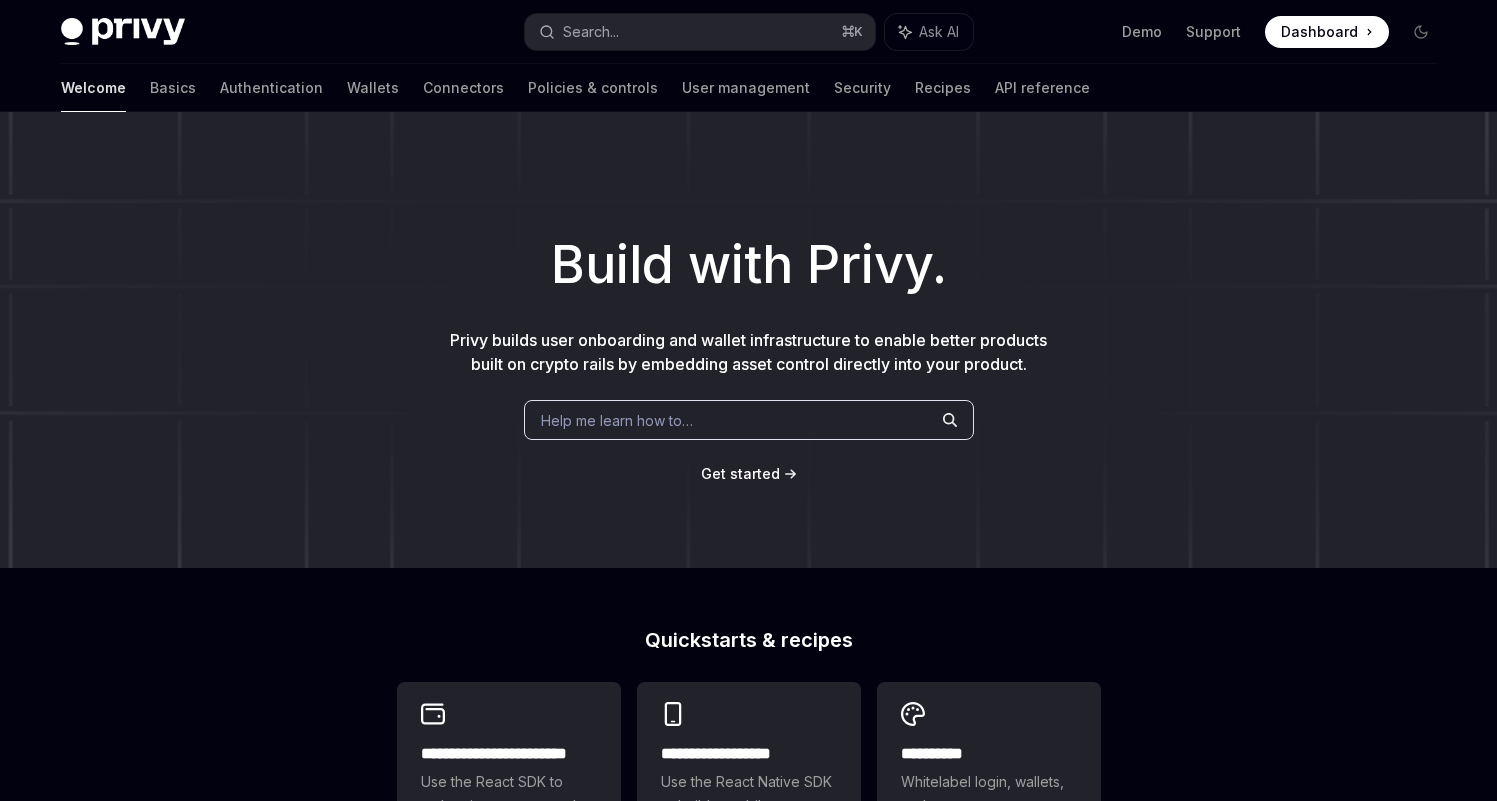 scroll, scrollTop: 204, scrollLeft: 0, axis: vertical 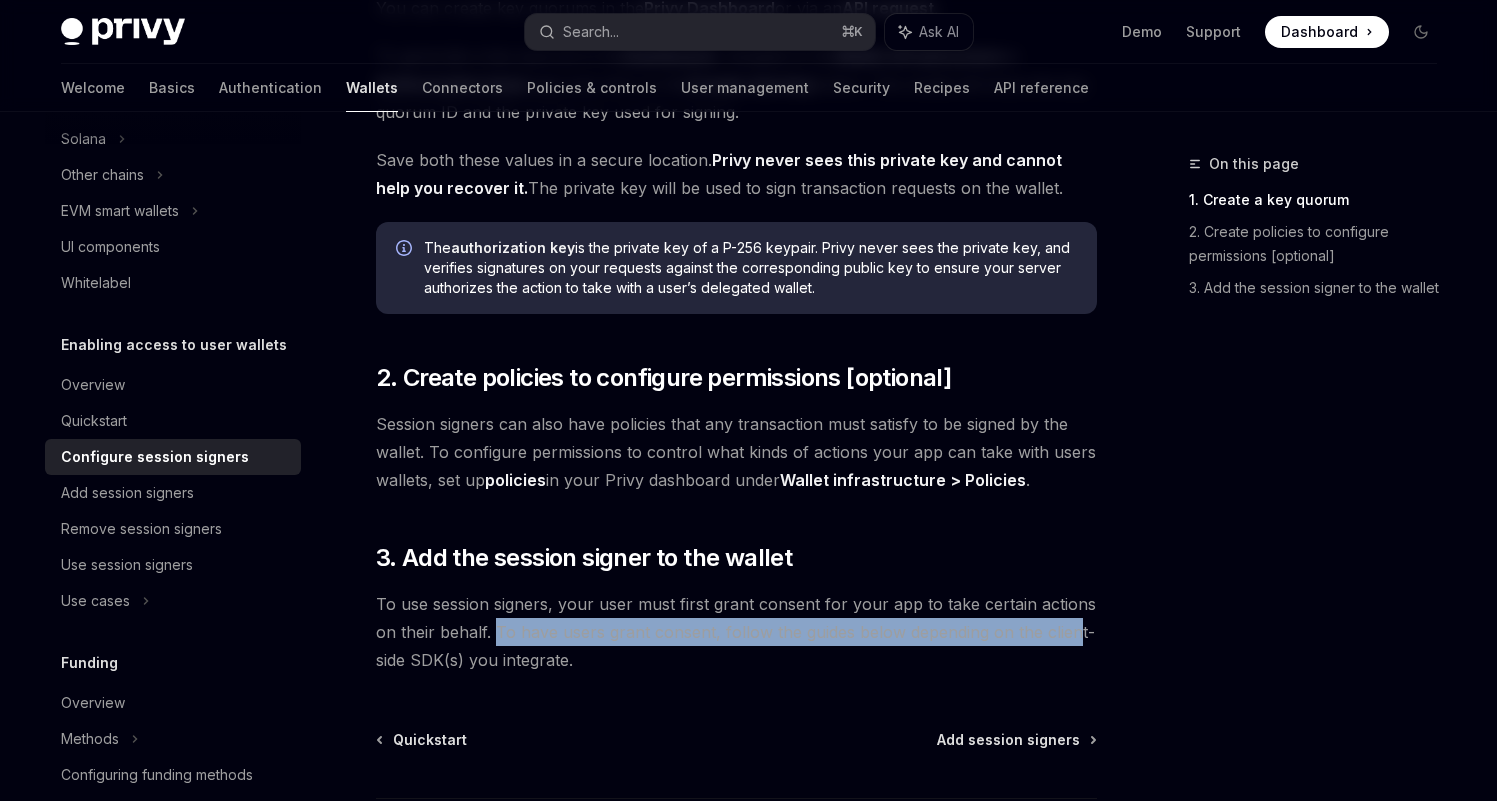 drag, startPoint x: 496, startPoint y: 631, endPoint x: 1071, endPoint y: 632, distance: 575.00085 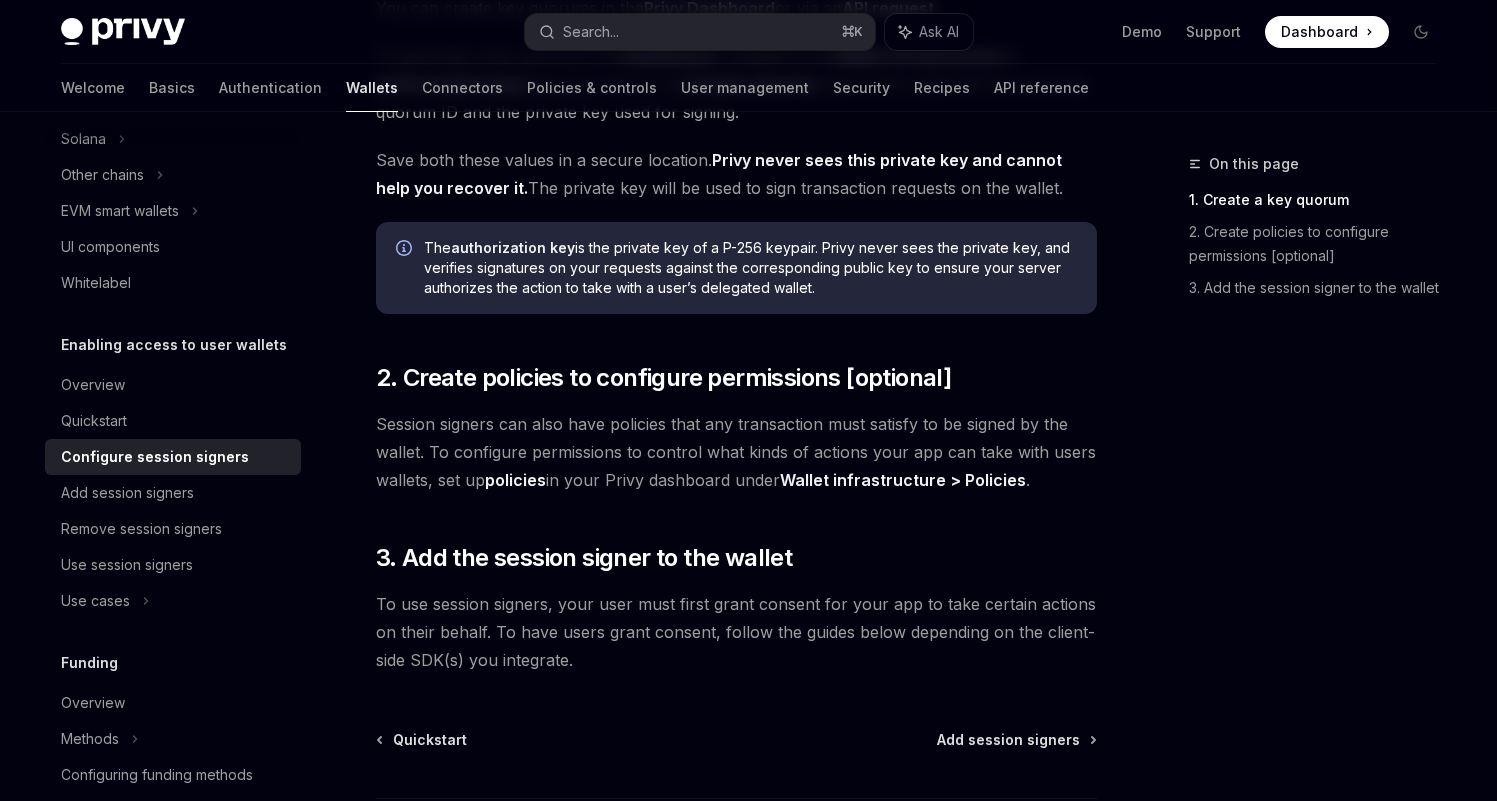 click on "To use session signers, your user must first grant consent for your app to take certain actions on their behalf. To have users grant consent, follow the guides below depending on the client-side SDK(s) you integrate." at bounding box center (736, 632) 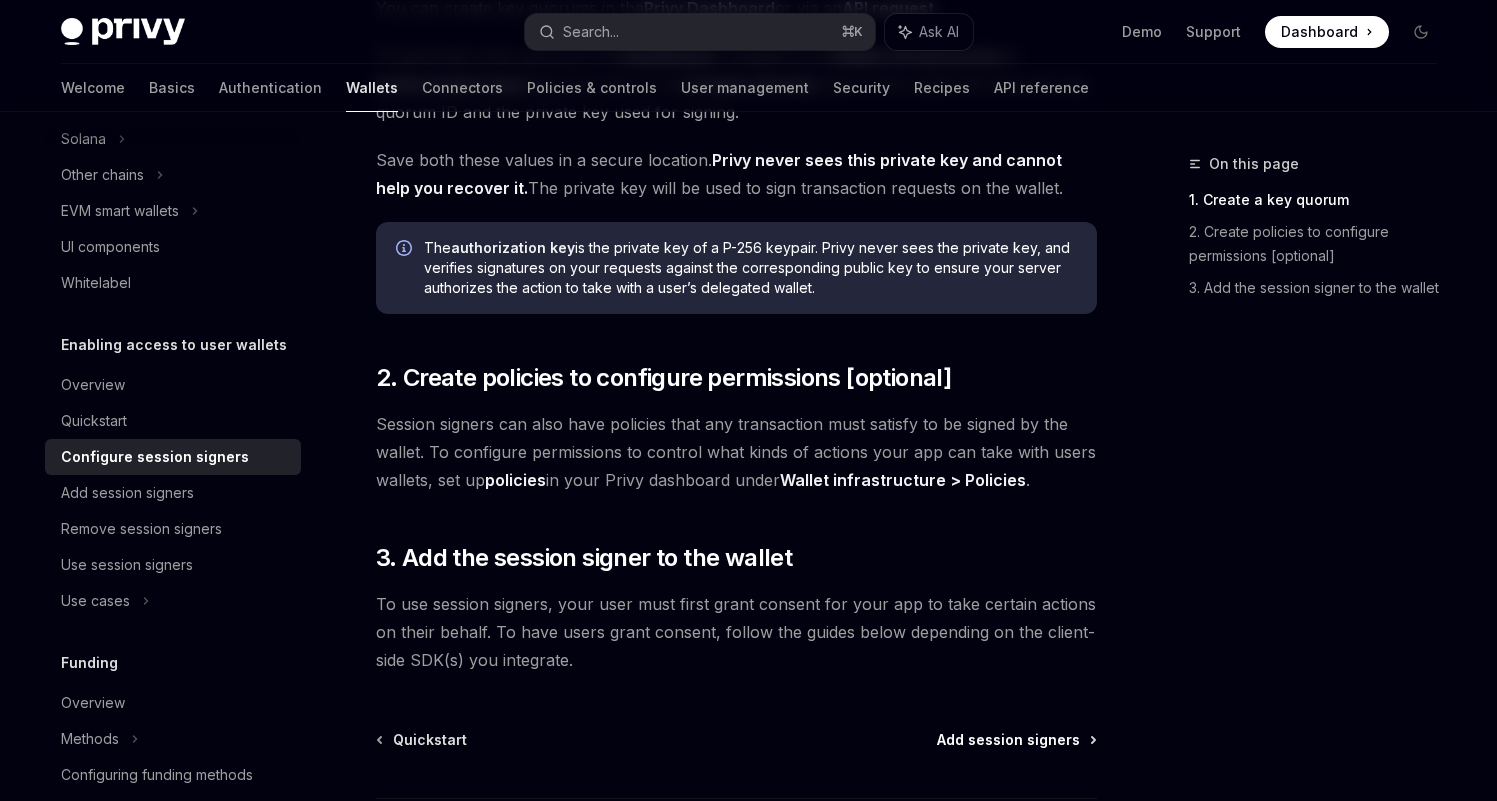 click on "Add session signers" at bounding box center (1008, 740) 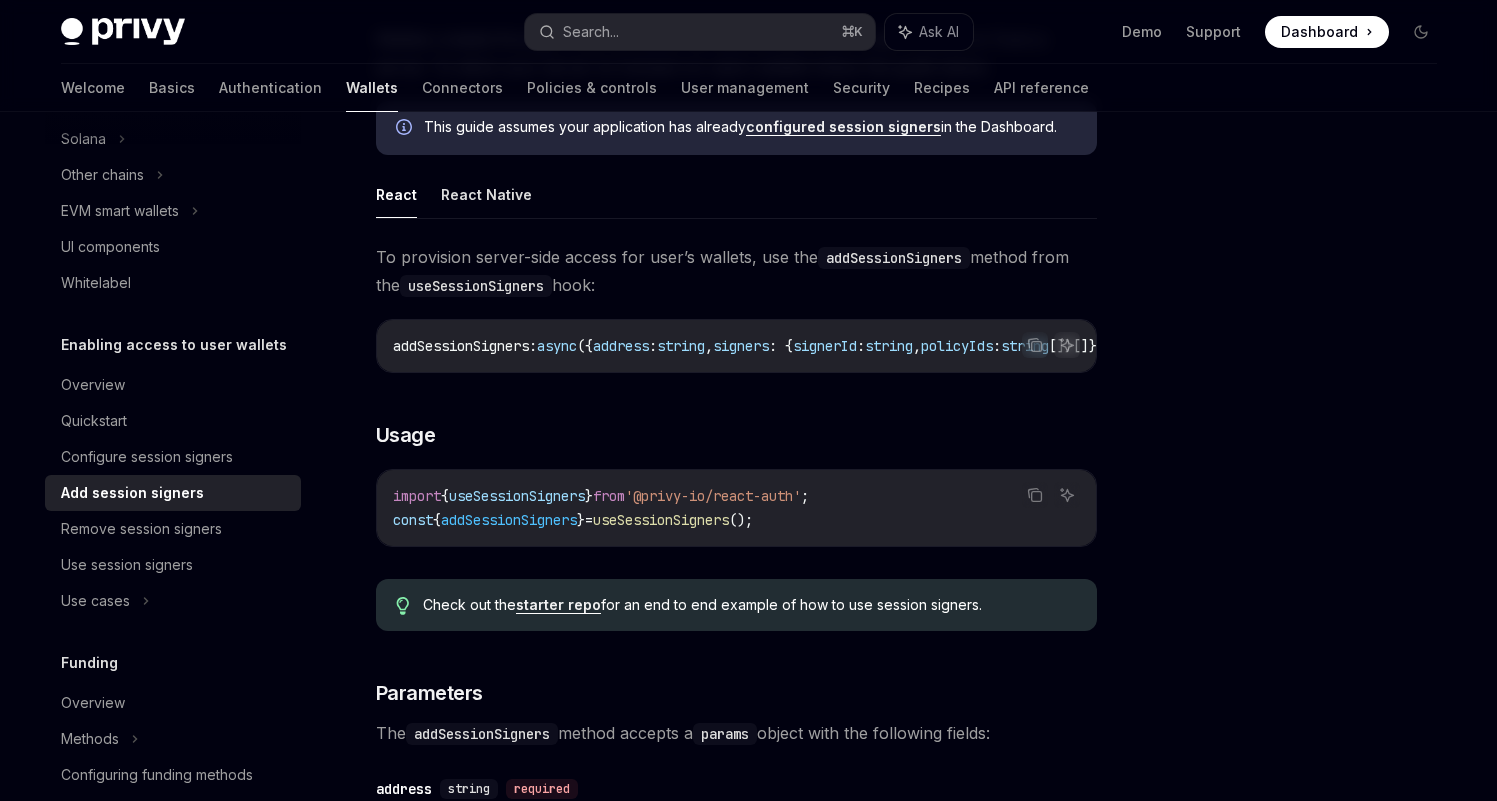 scroll, scrollTop: 240, scrollLeft: 0, axis: vertical 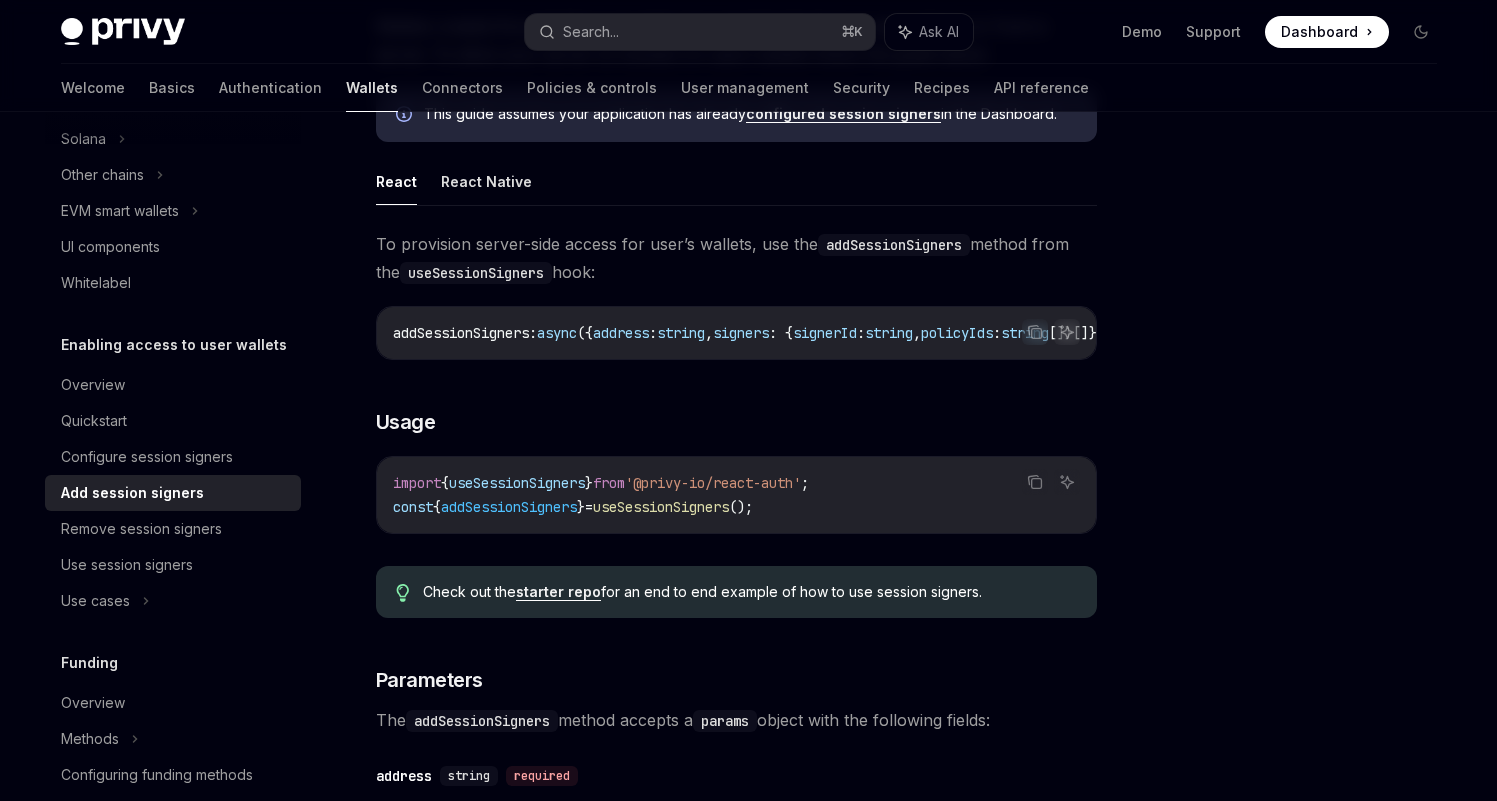 click on "addSessionSigners" at bounding box center [509, 507] 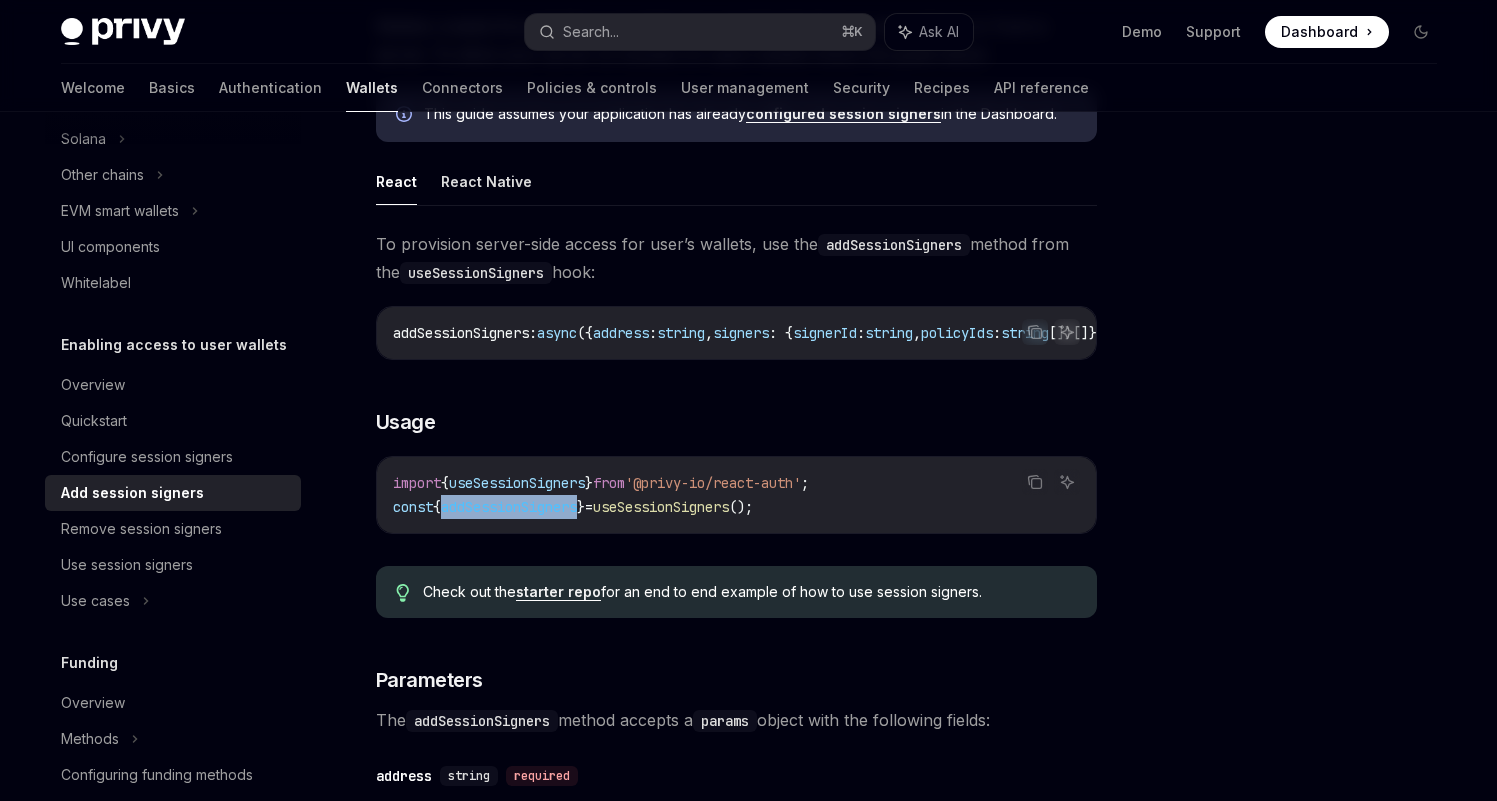 click on "addSessionSigners" at bounding box center (509, 507) 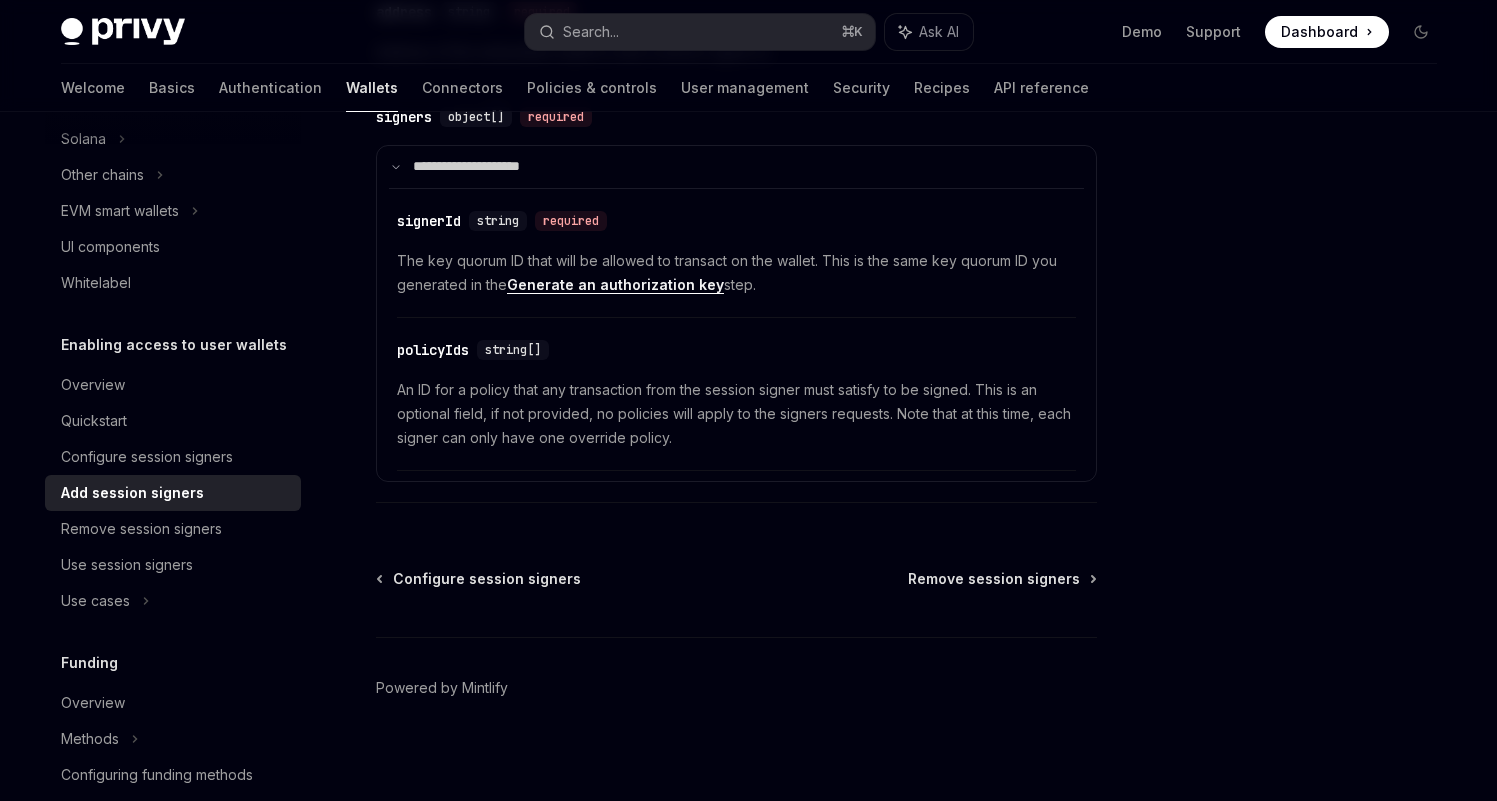 scroll, scrollTop: 1020, scrollLeft: 0, axis: vertical 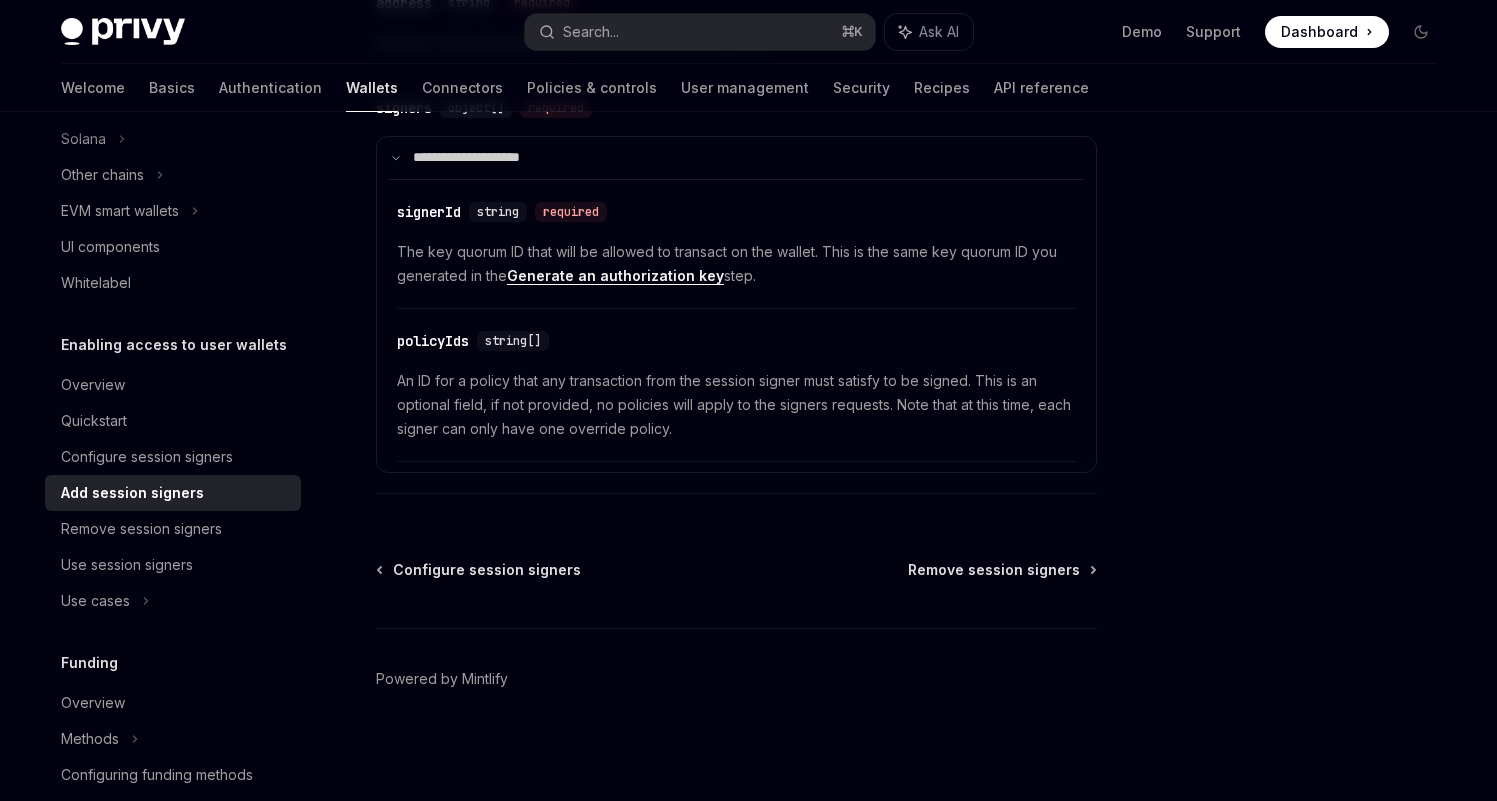 click on "Privy Docs  home page Search... ⌘ K Ask AI Demo Support Dashboard Dashboard Search..." at bounding box center (749, 32) 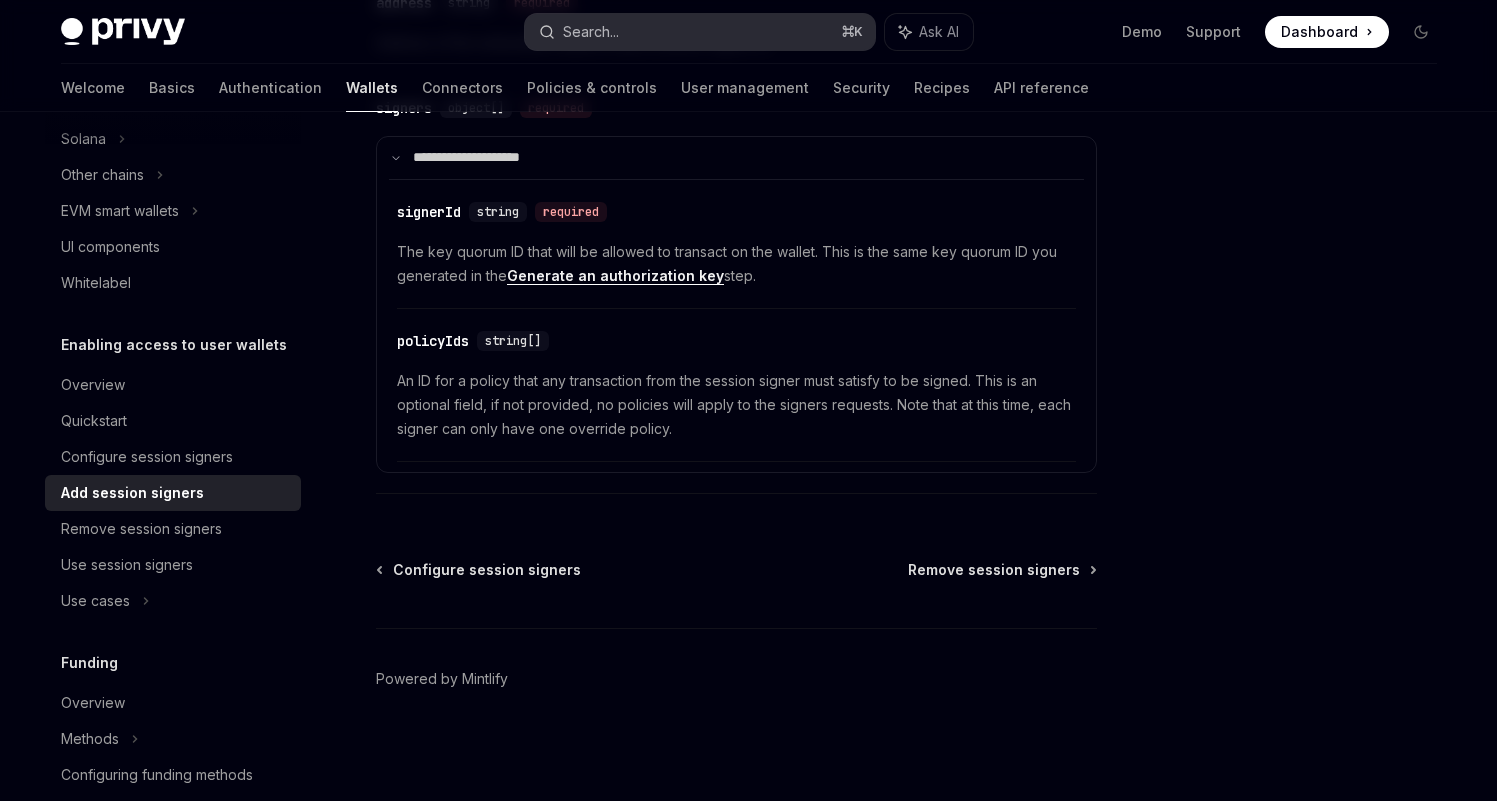 click on "Search... ⌘ K" at bounding box center [700, 32] 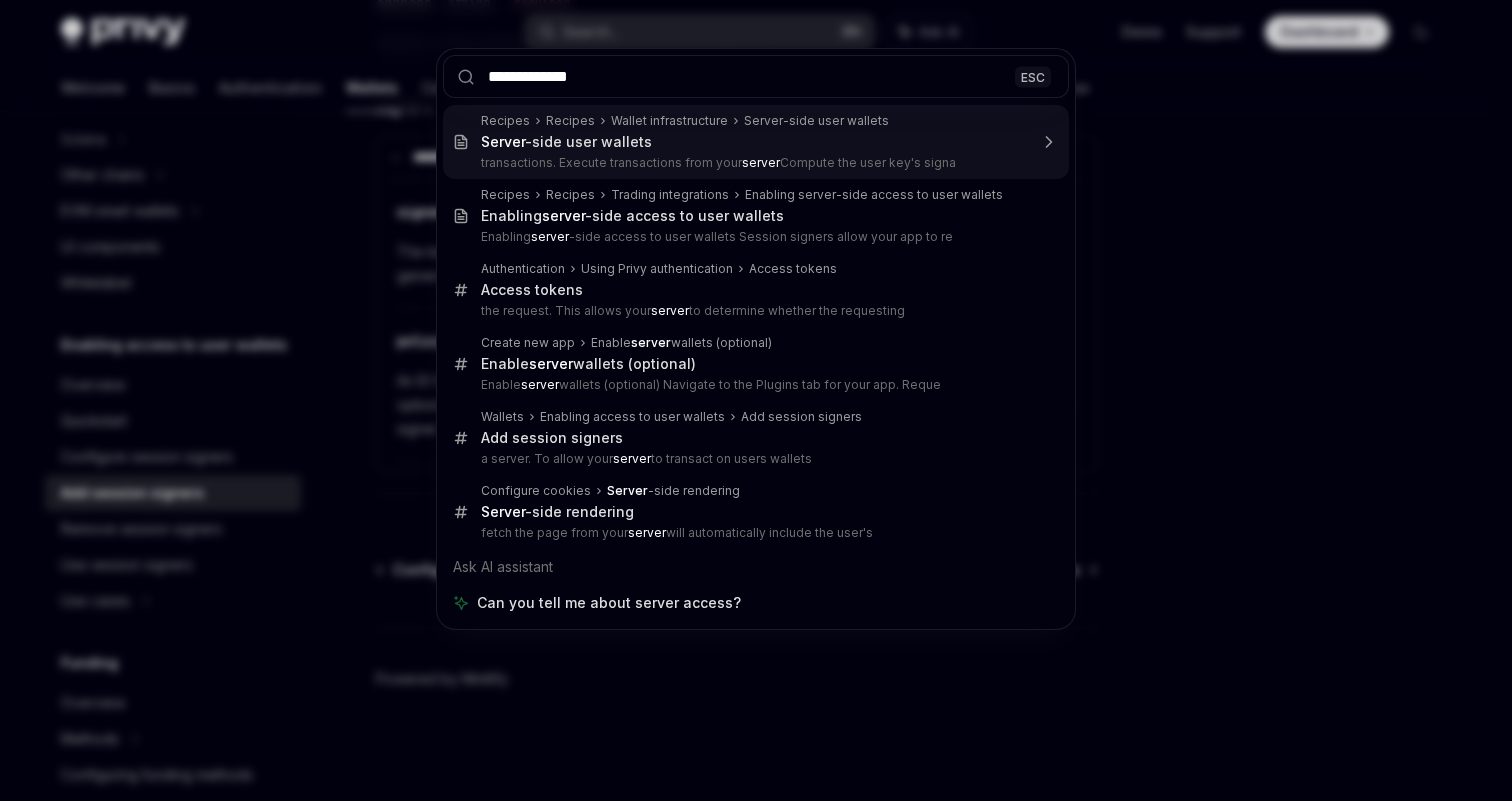 type on "**********" 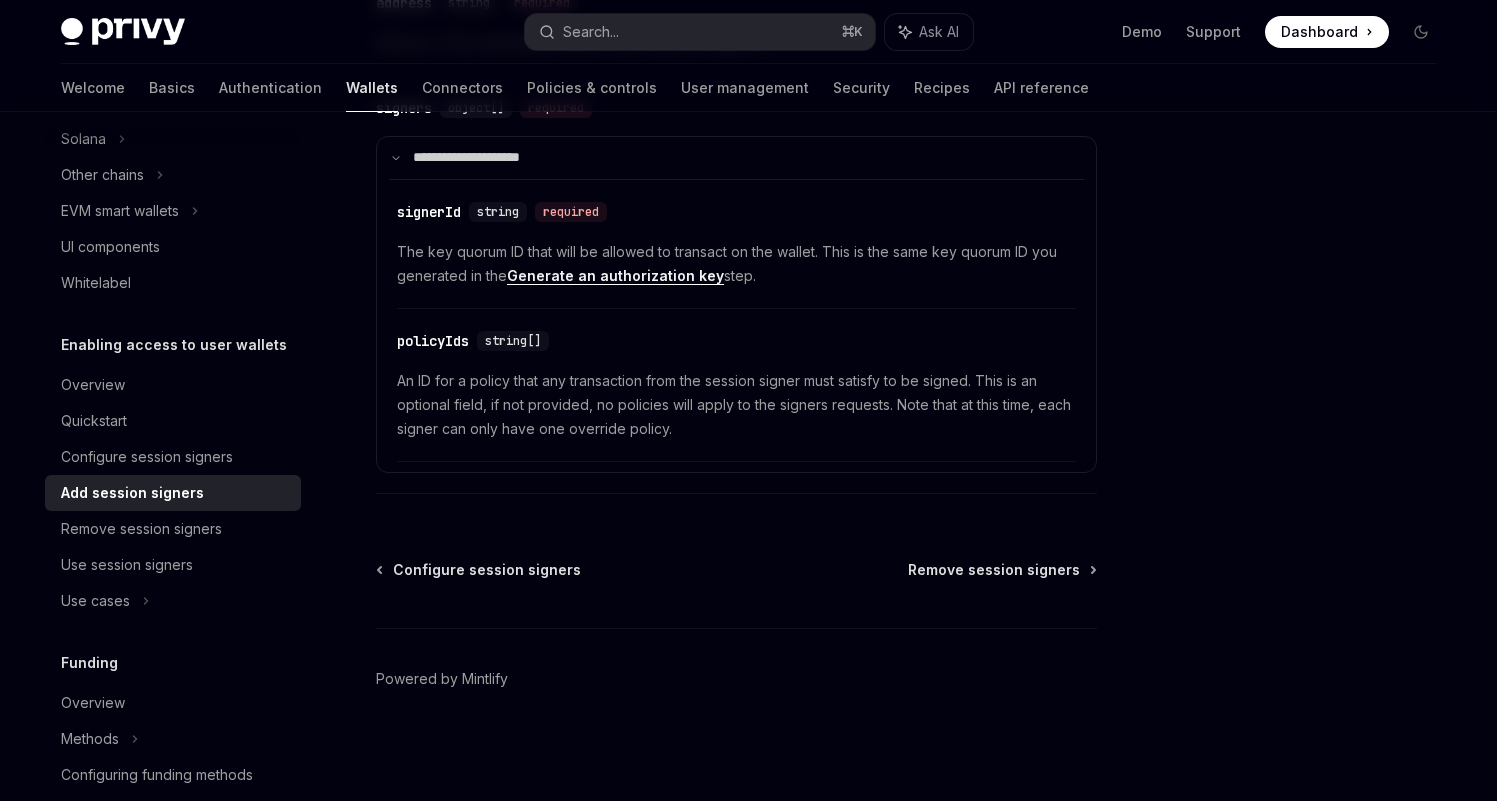 type on "*" 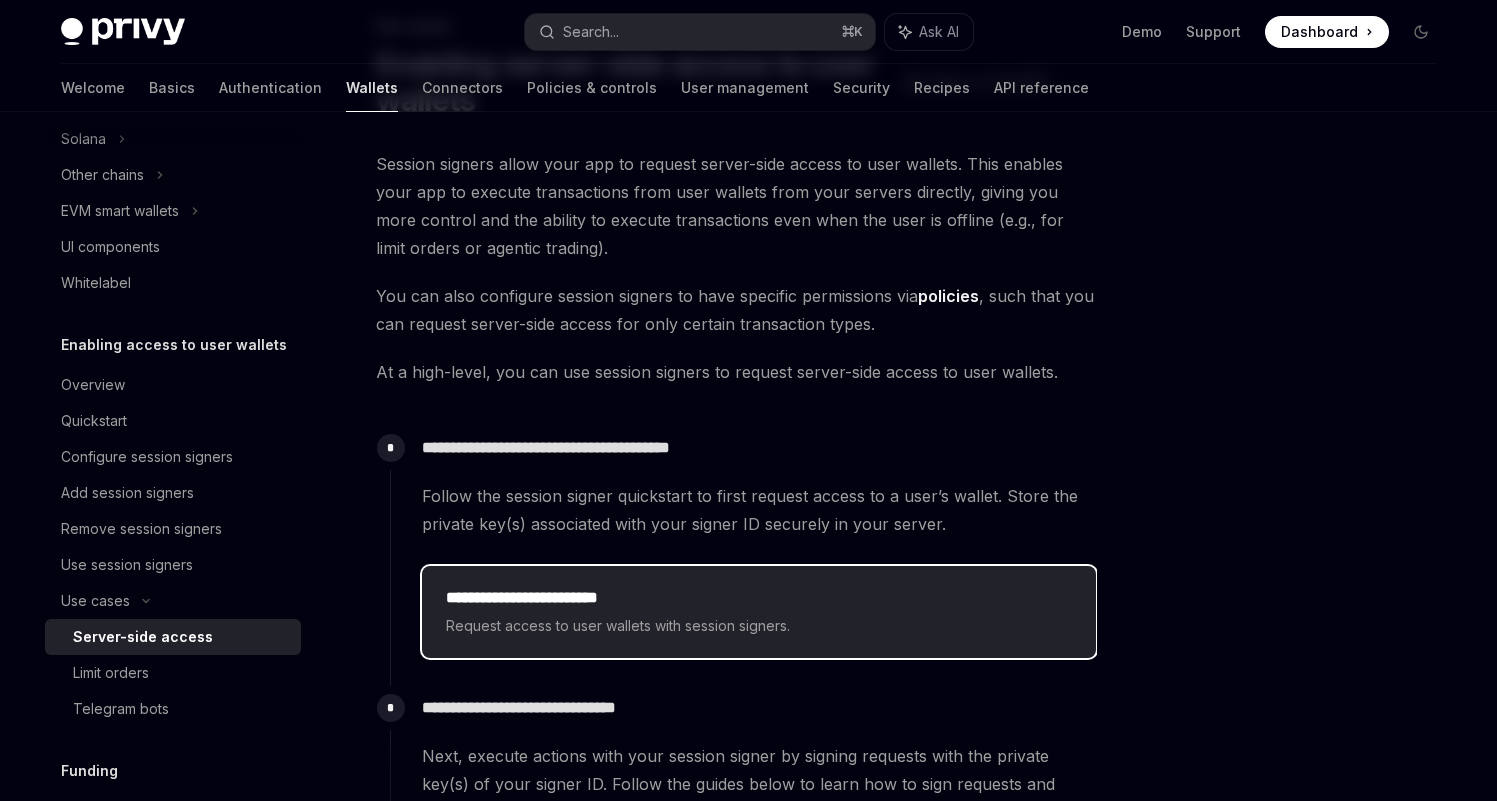 scroll, scrollTop: 164, scrollLeft: 0, axis: vertical 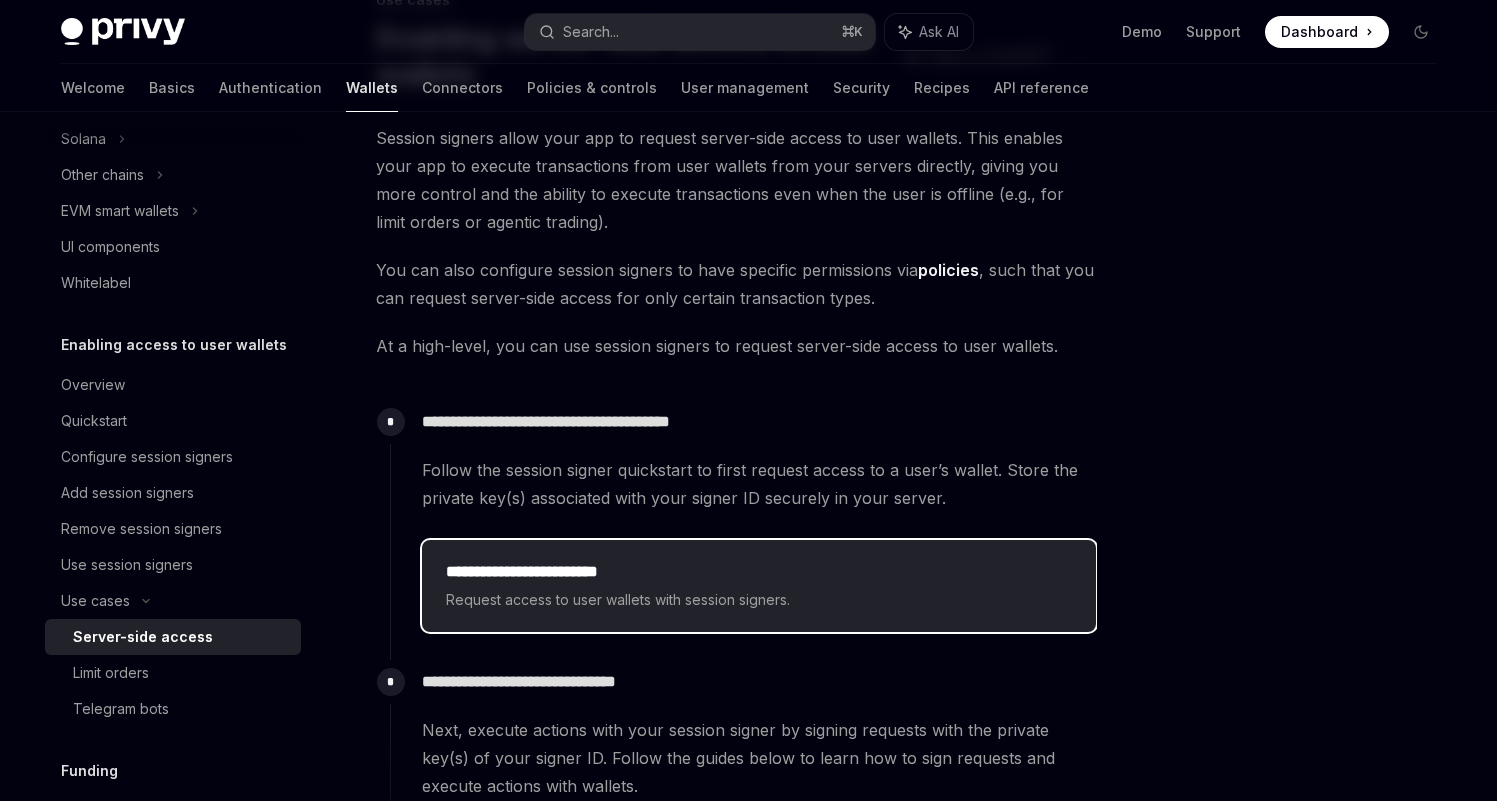 click on "**********" at bounding box center [759, 572] 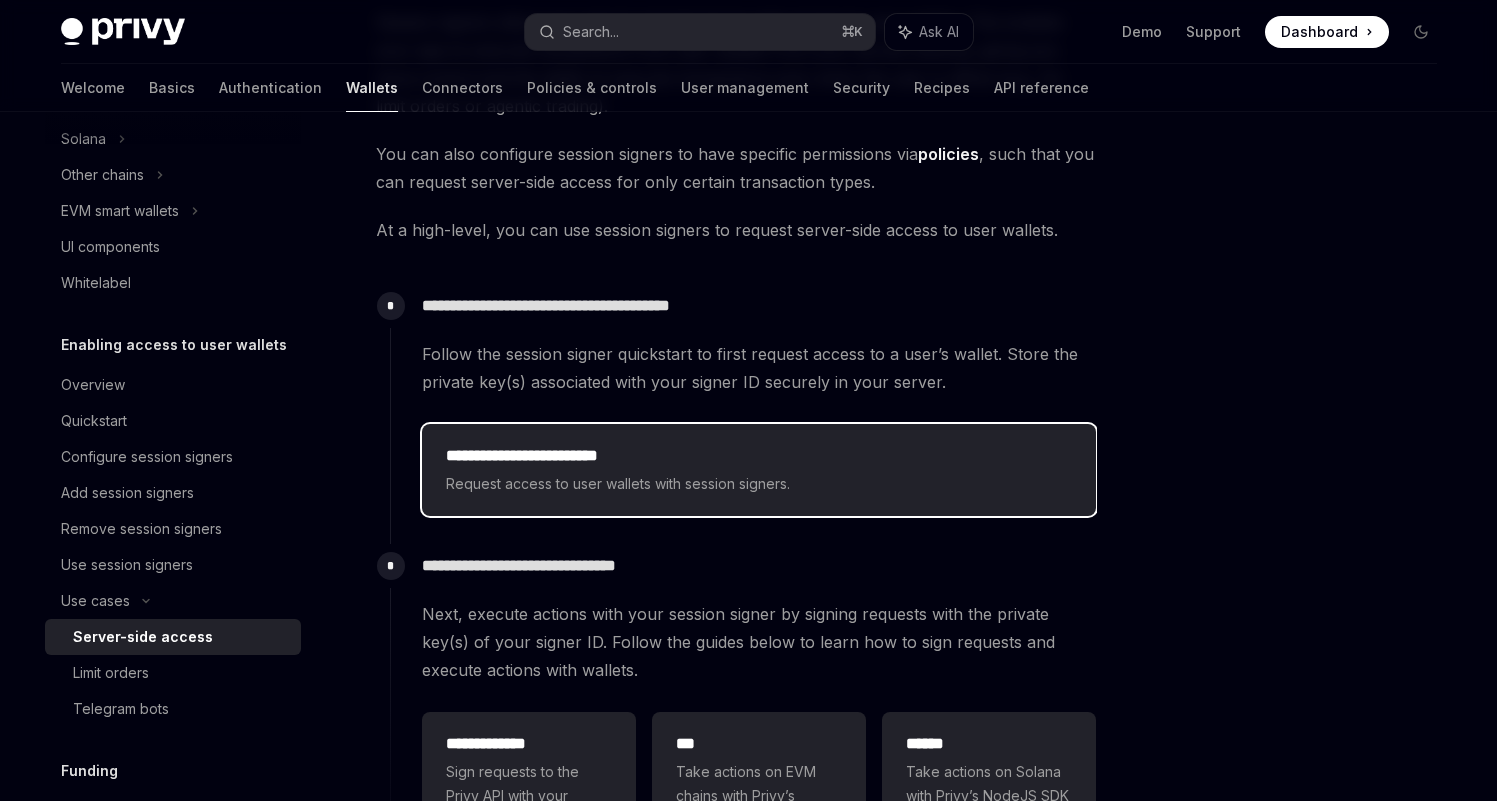 scroll, scrollTop: 293, scrollLeft: 0, axis: vertical 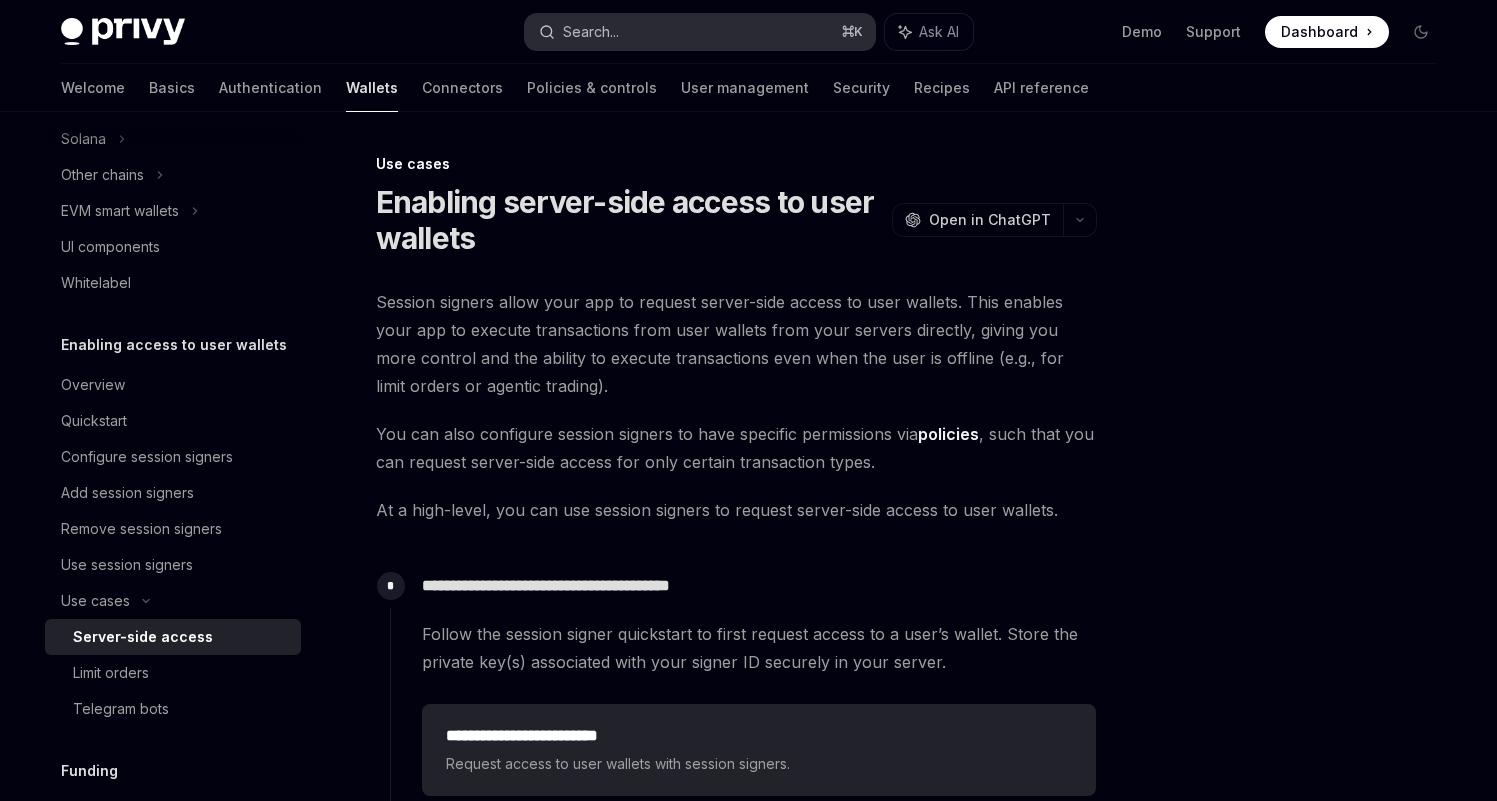 click on "Search... ⌘ K" at bounding box center (700, 32) 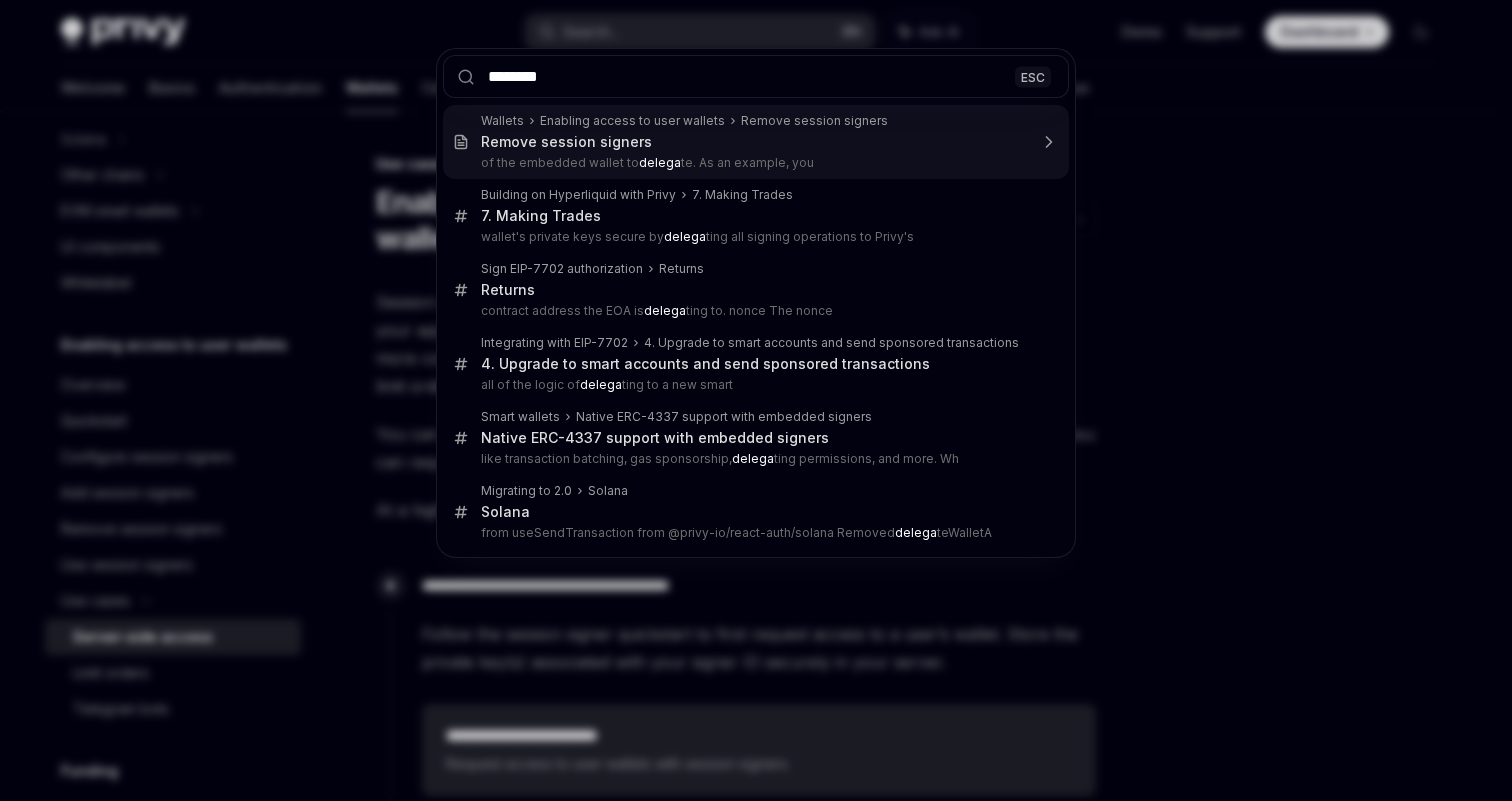 type on "*********" 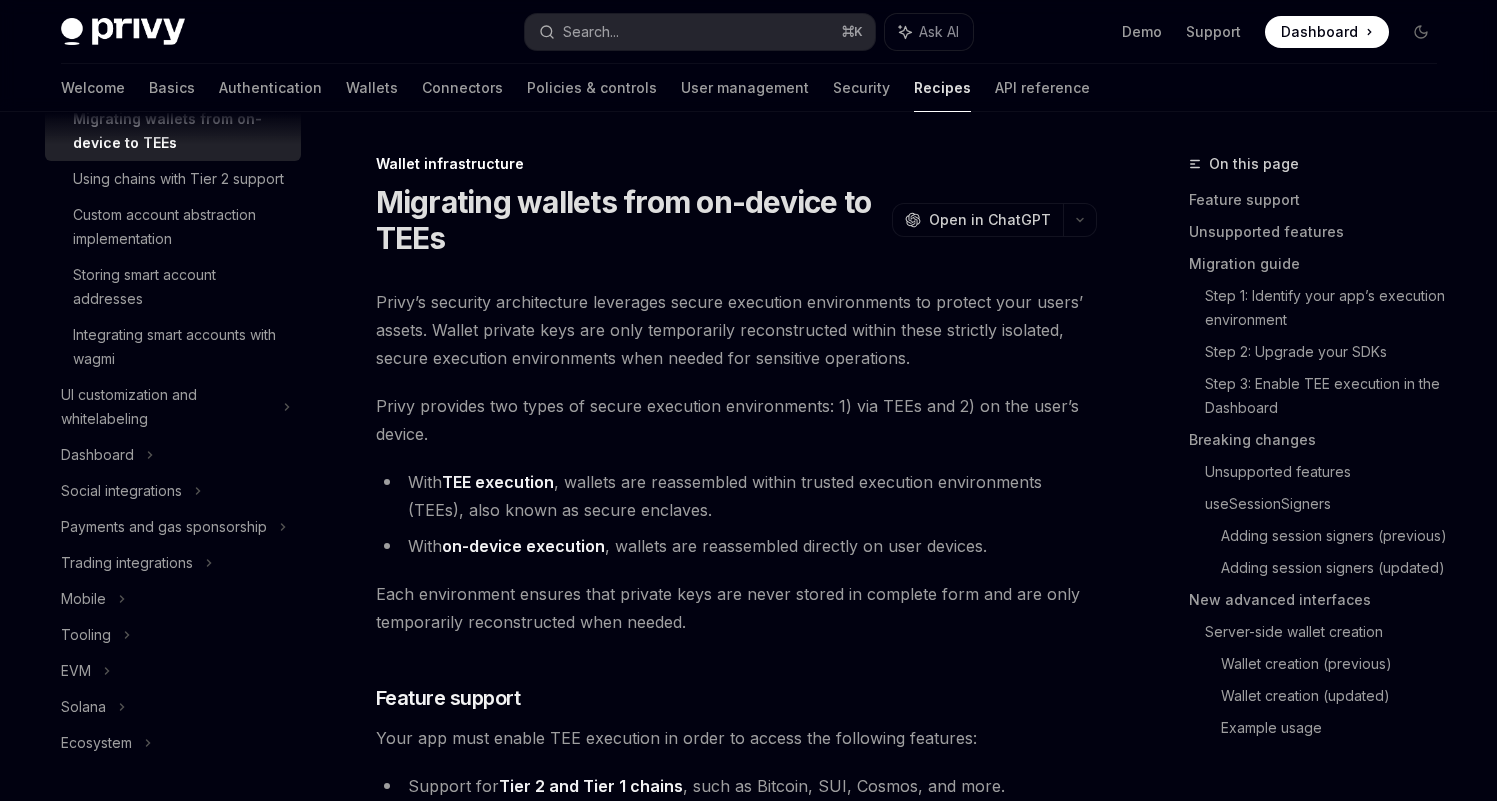 scroll, scrollTop: 988, scrollLeft: 0, axis: vertical 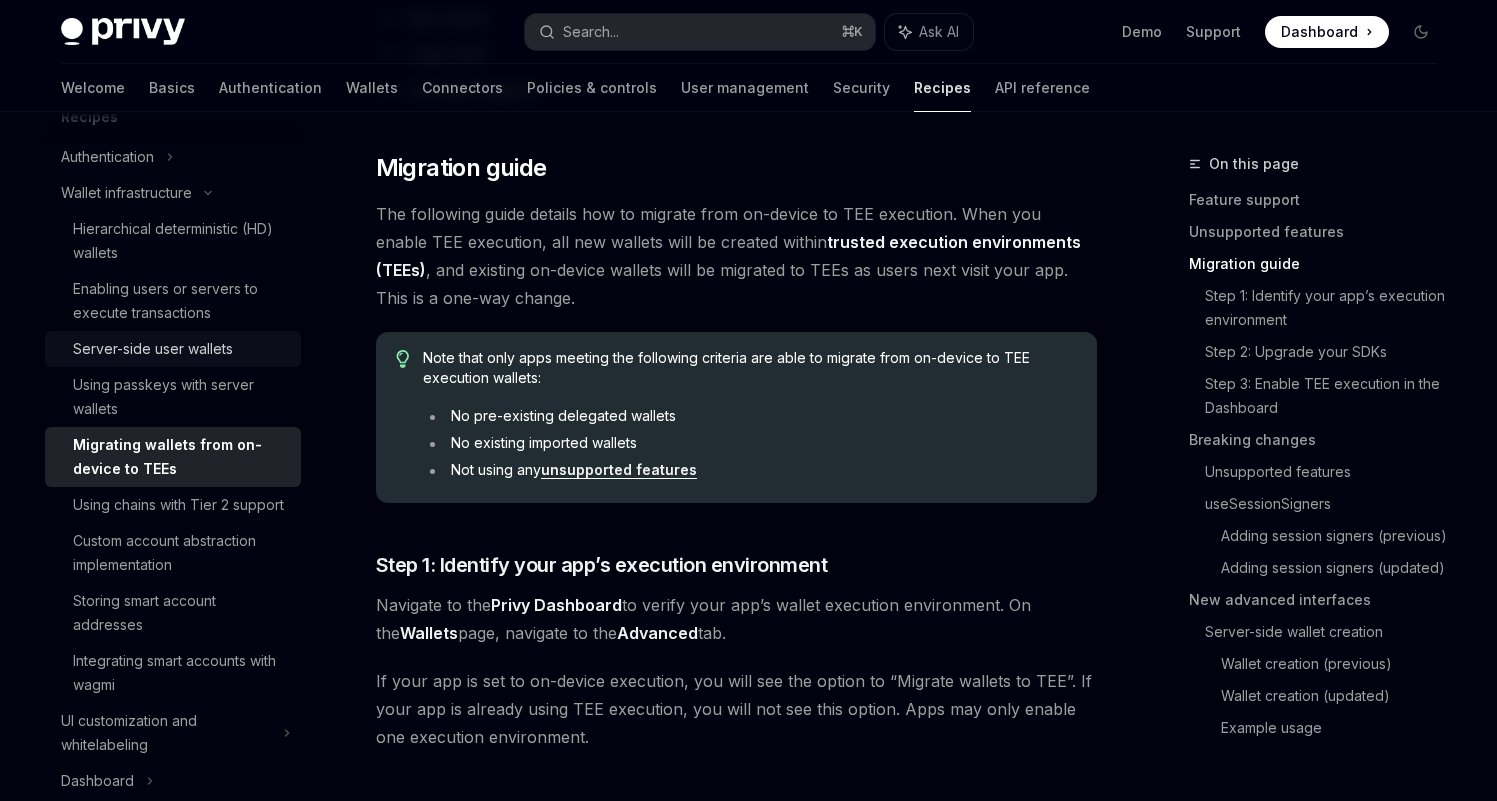 click on "Server-side user wallets" at bounding box center [153, 349] 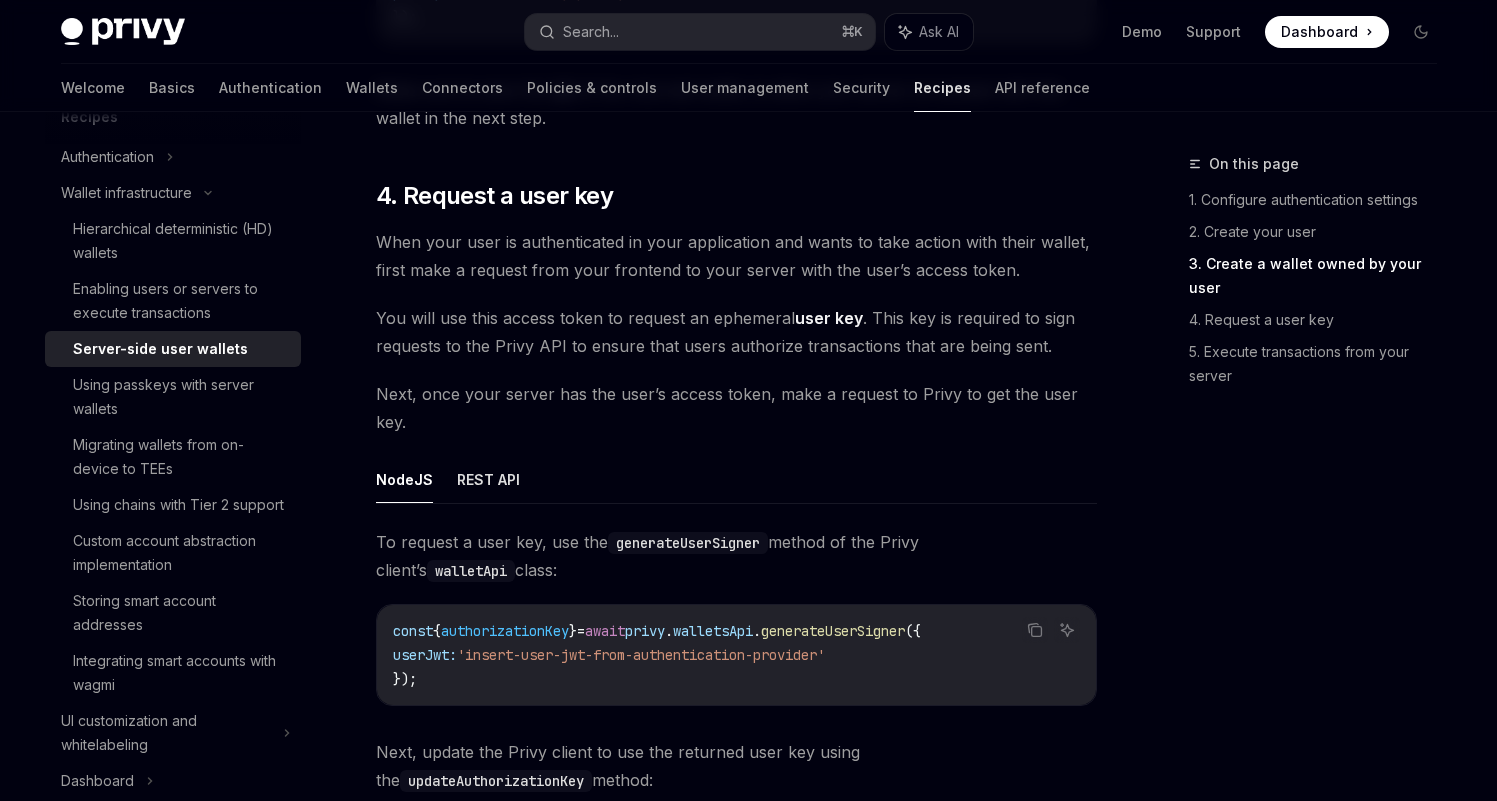 scroll, scrollTop: 2957, scrollLeft: 0, axis: vertical 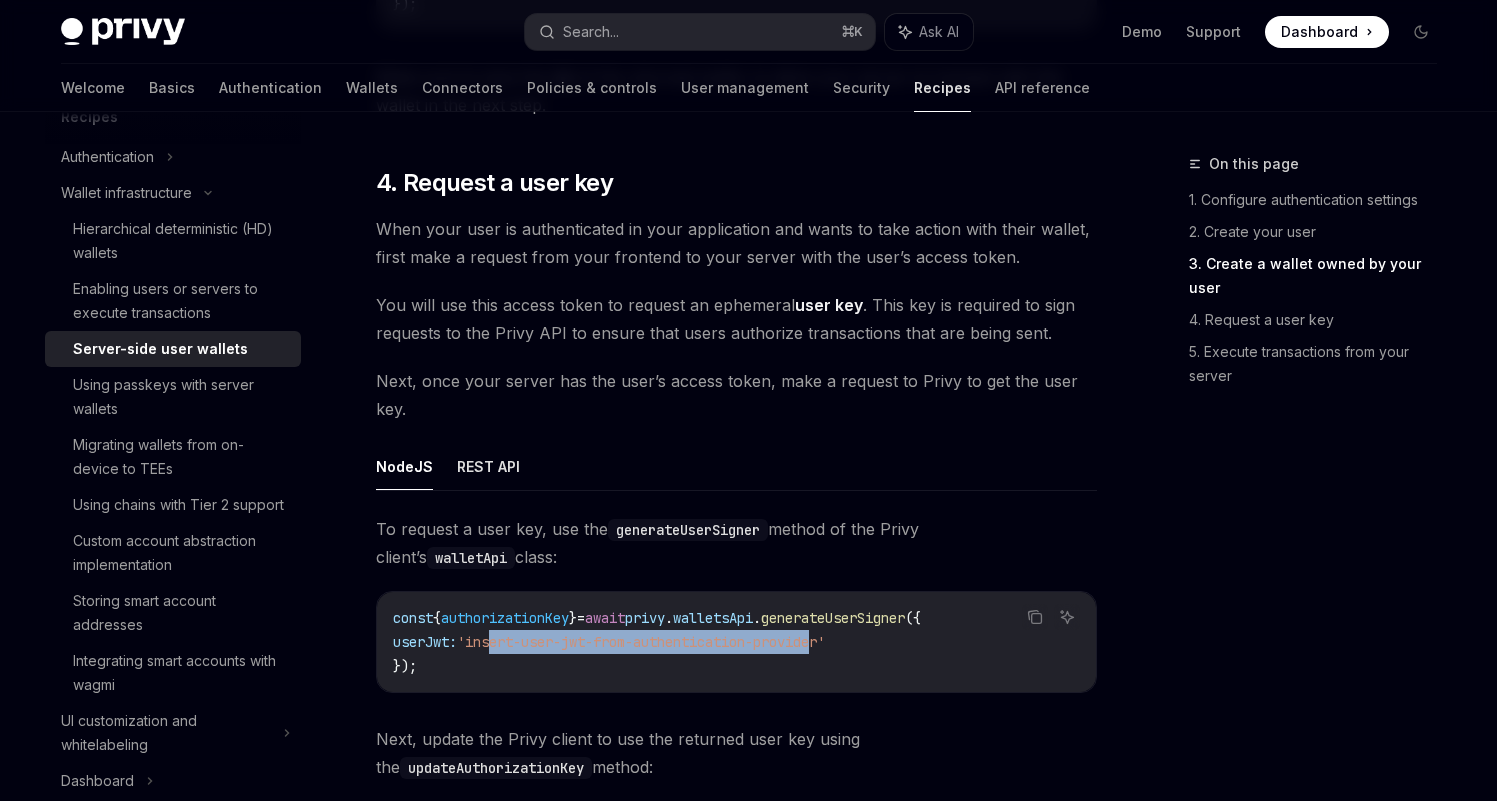drag, startPoint x: 845, startPoint y: 645, endPoint x: 525, endPoint y: 643, distance: 320.00626 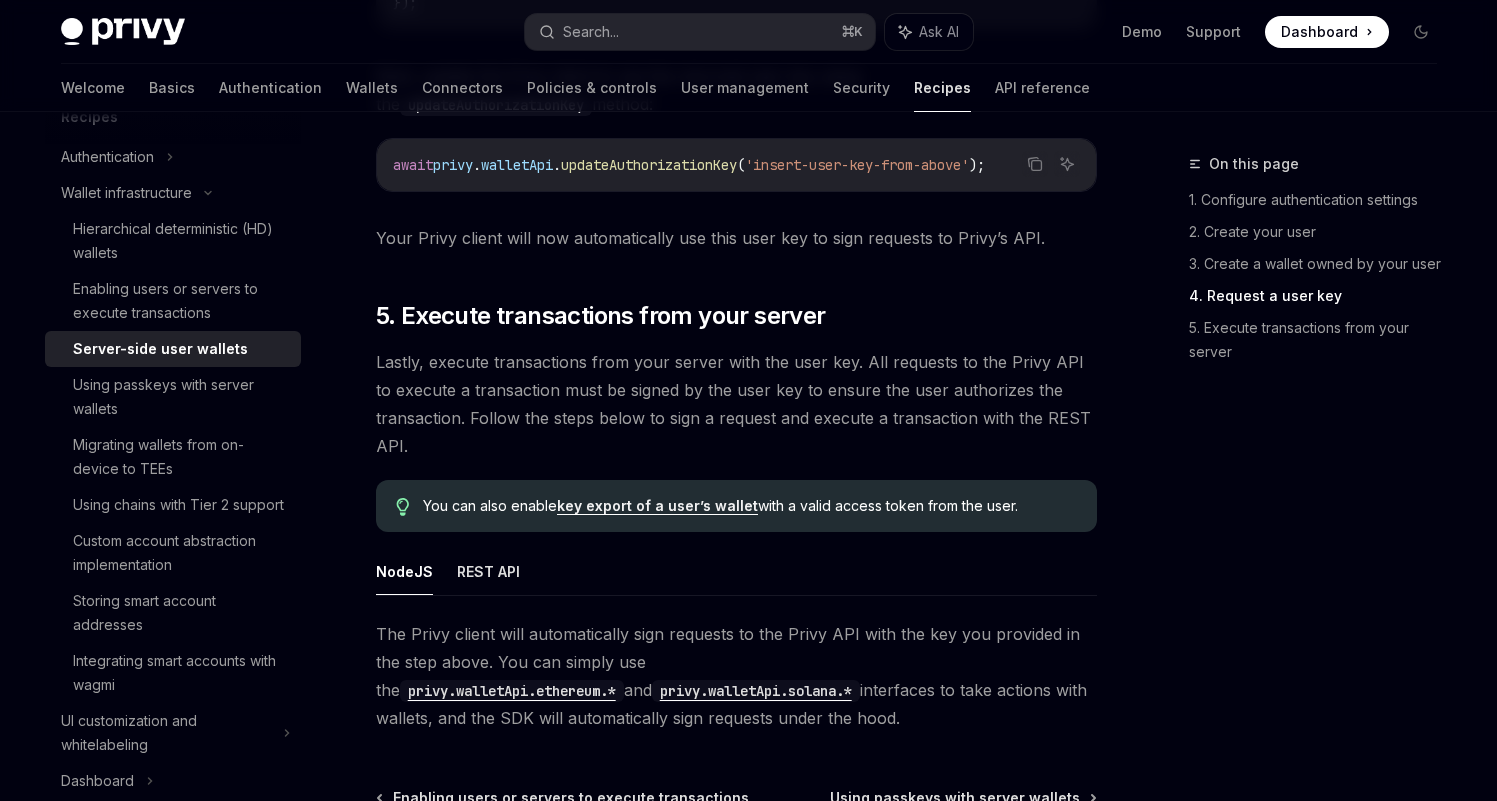scroll, scrollTop: 3739, scrollLeft: 0, axis: vertical 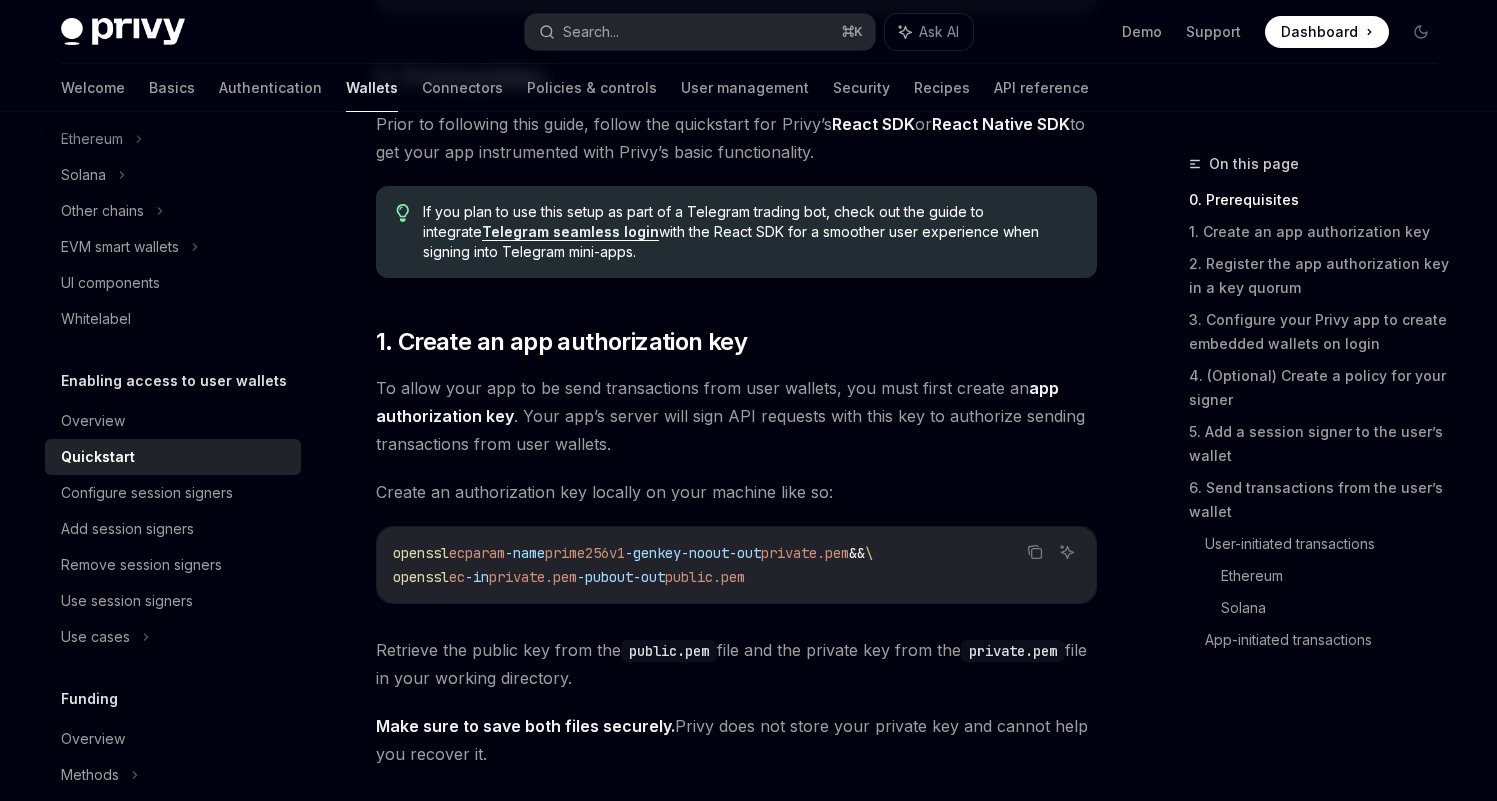click on "openssl" at bounding box center [421, 553] 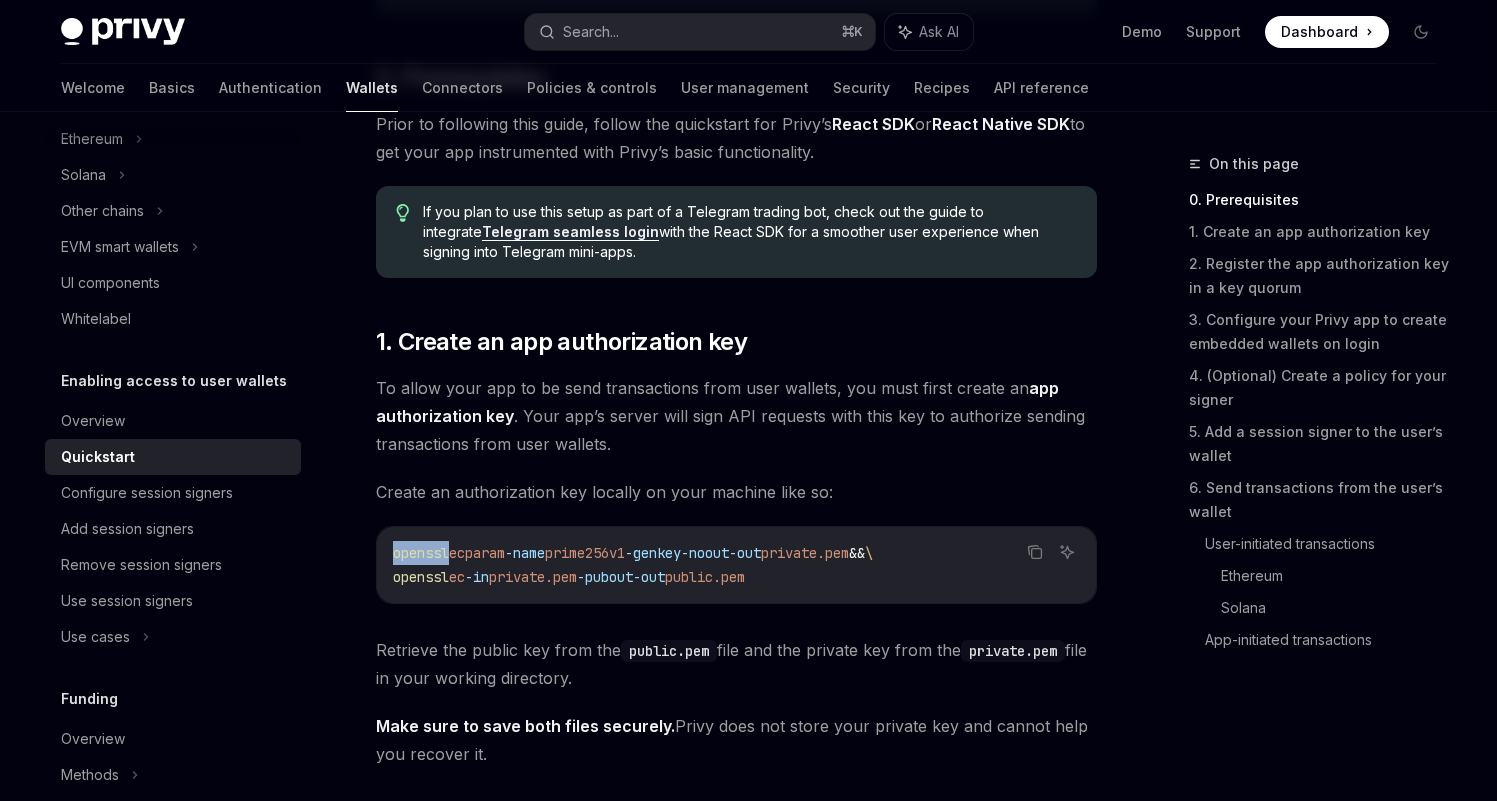 click on "openssl" at bounding box center [421, 553] 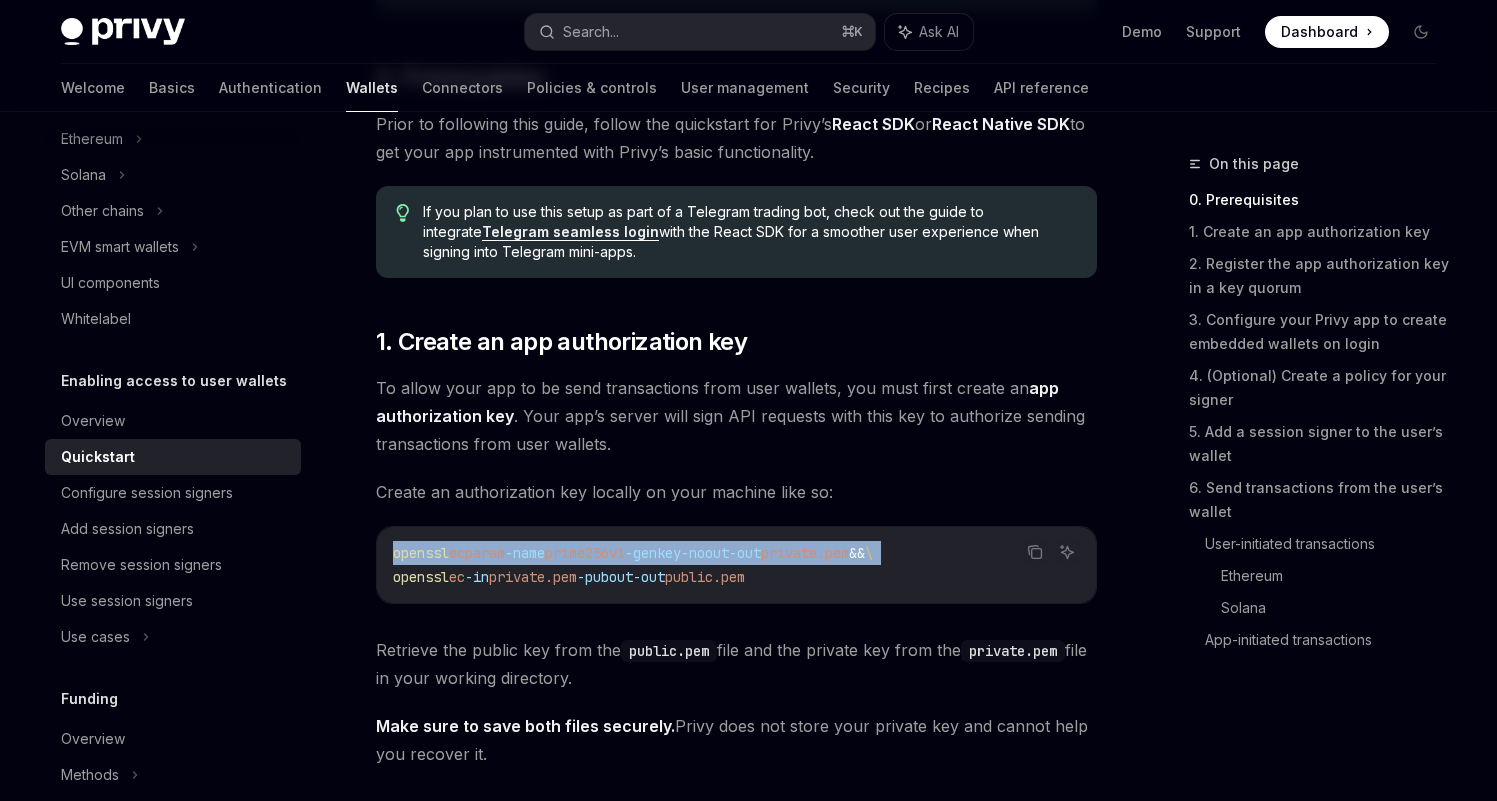 click on "openssl" at bounding box center (421, 553) 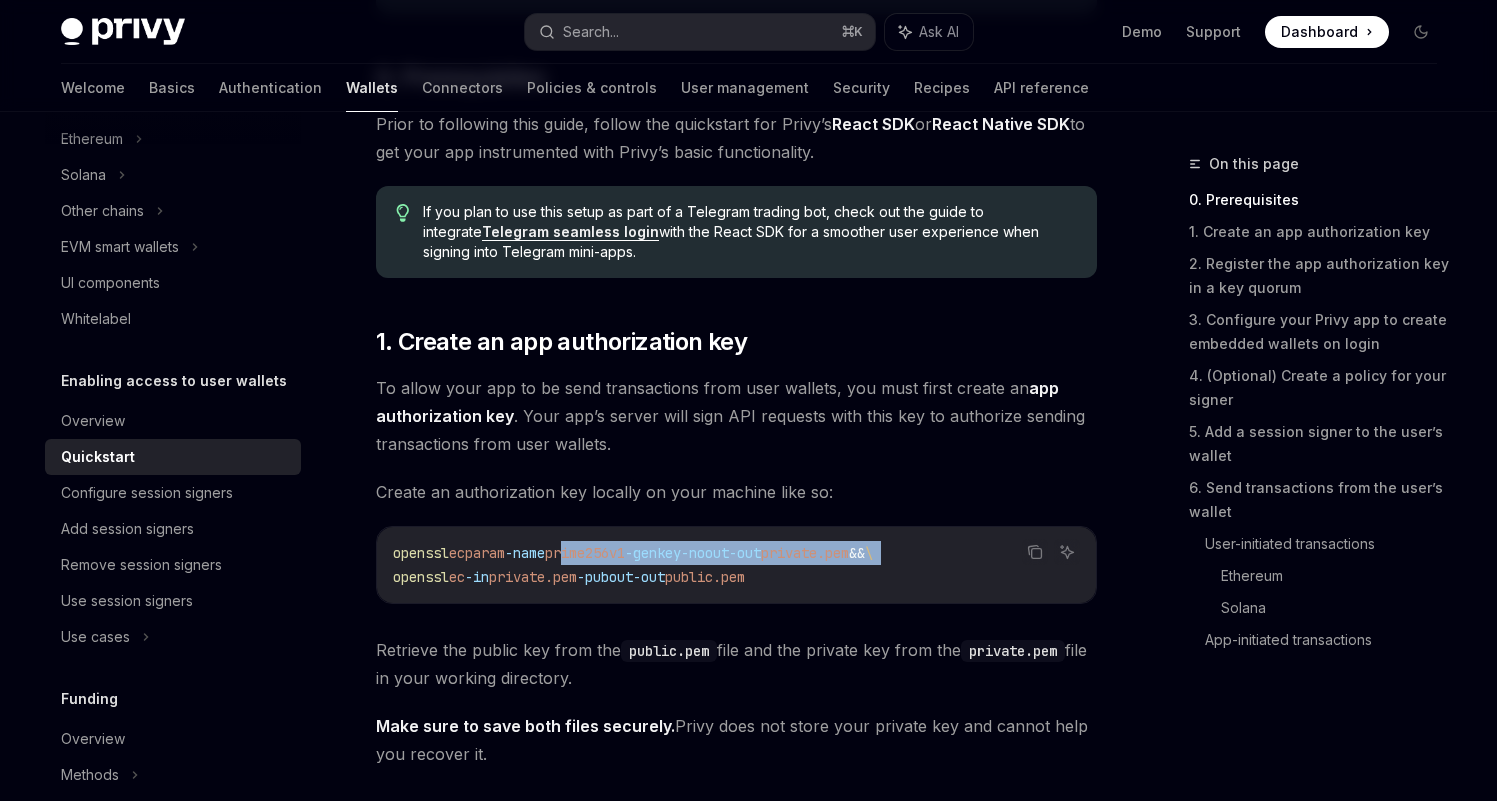 click on "prime256v1" at bounding box center [585, 553] 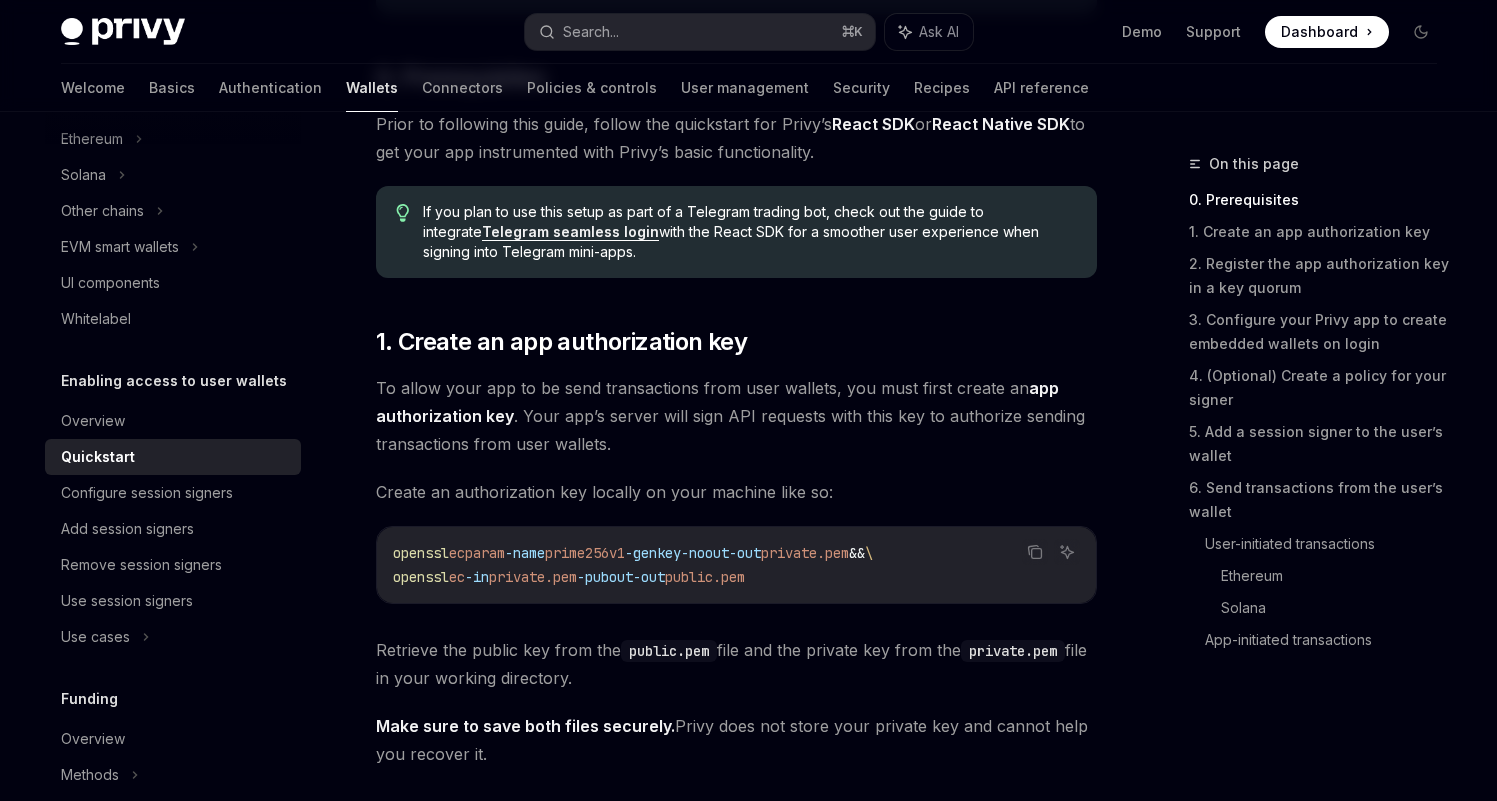 click on "public.pem" at bounding box center [705, 577] 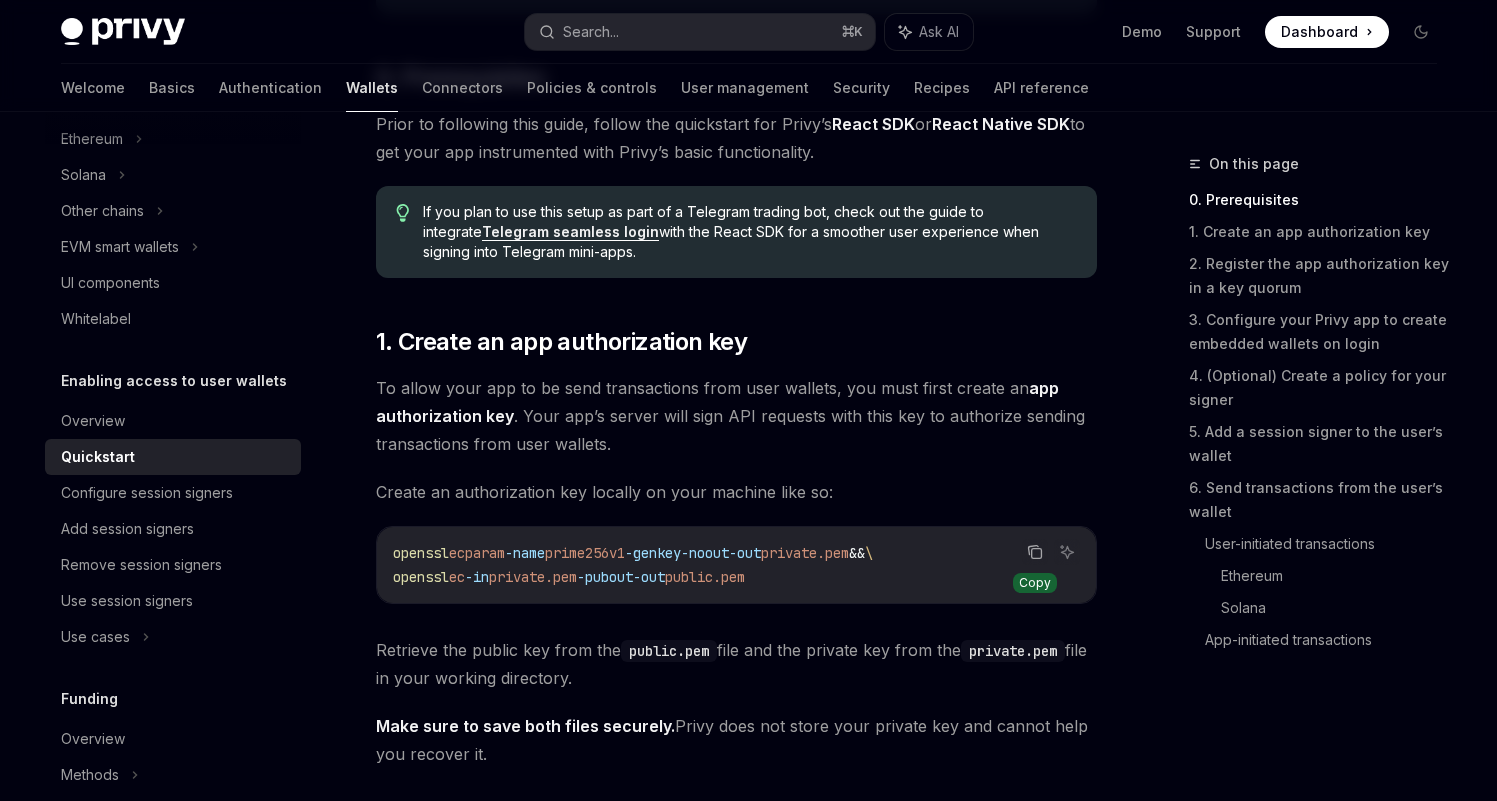 click 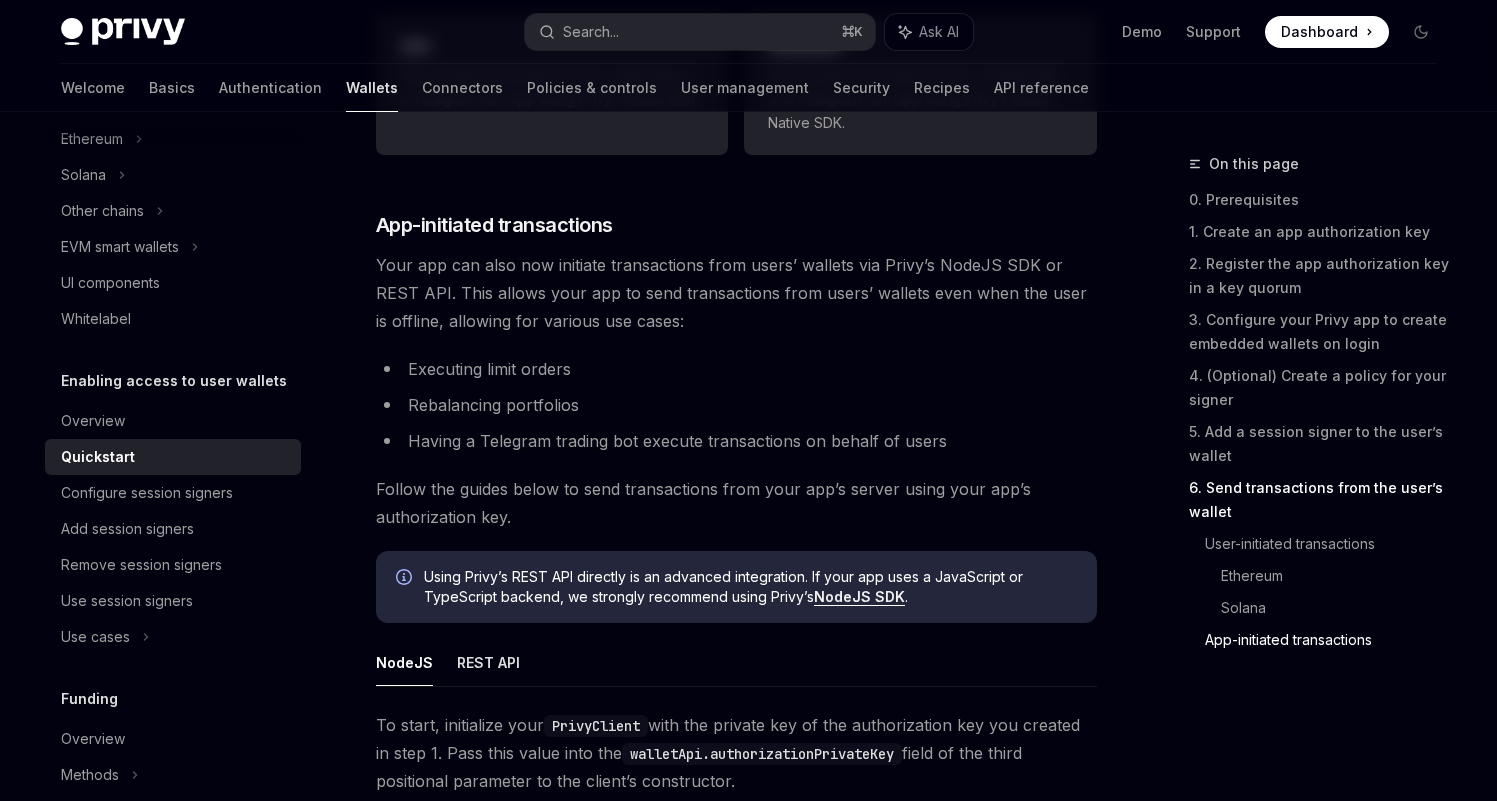 scroll, scrollTop: 4784, scrollLeft: 0, axis: vertical 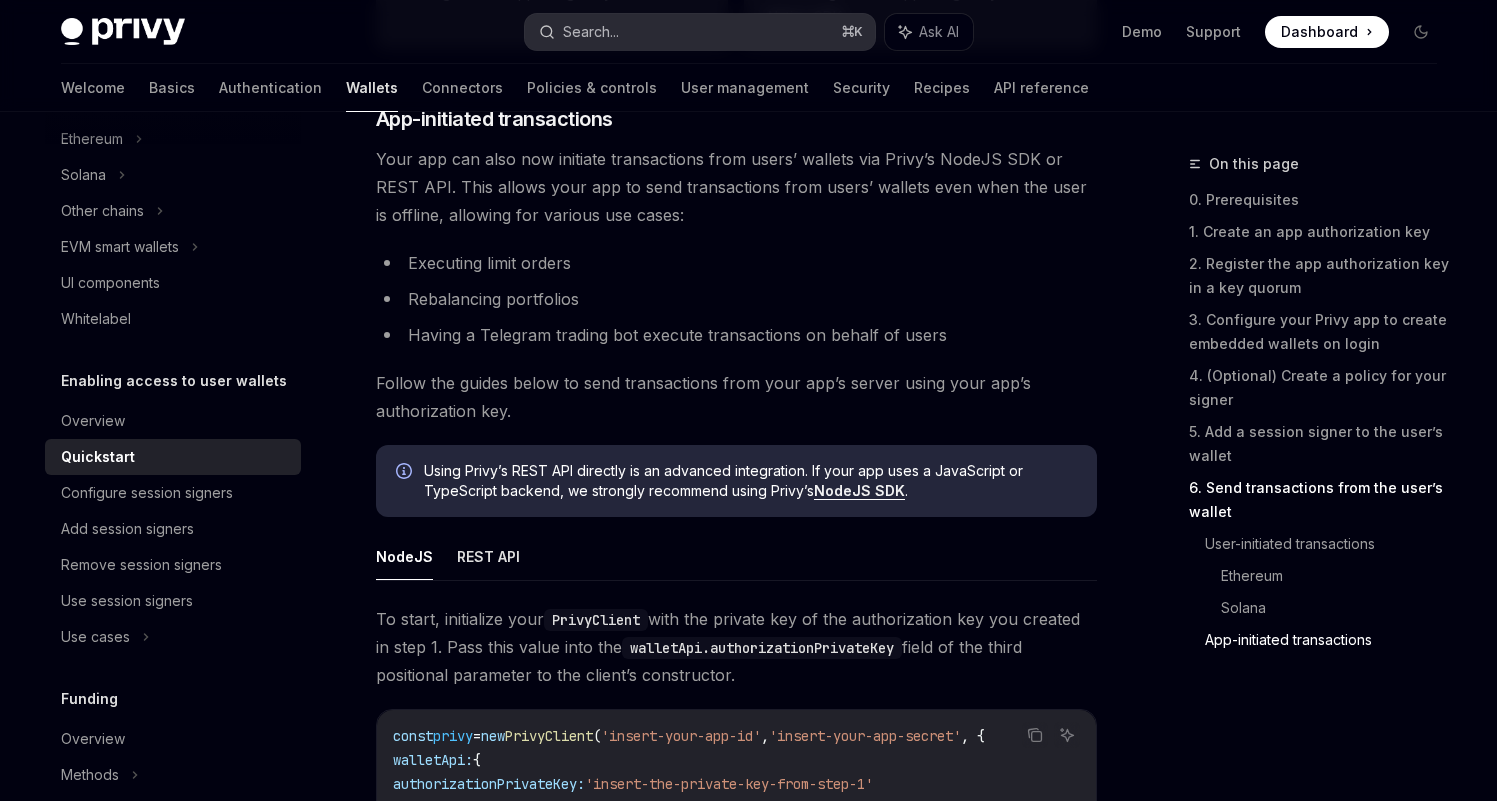 click on "Search... ⌘ K" at bounding box center (700, 32) 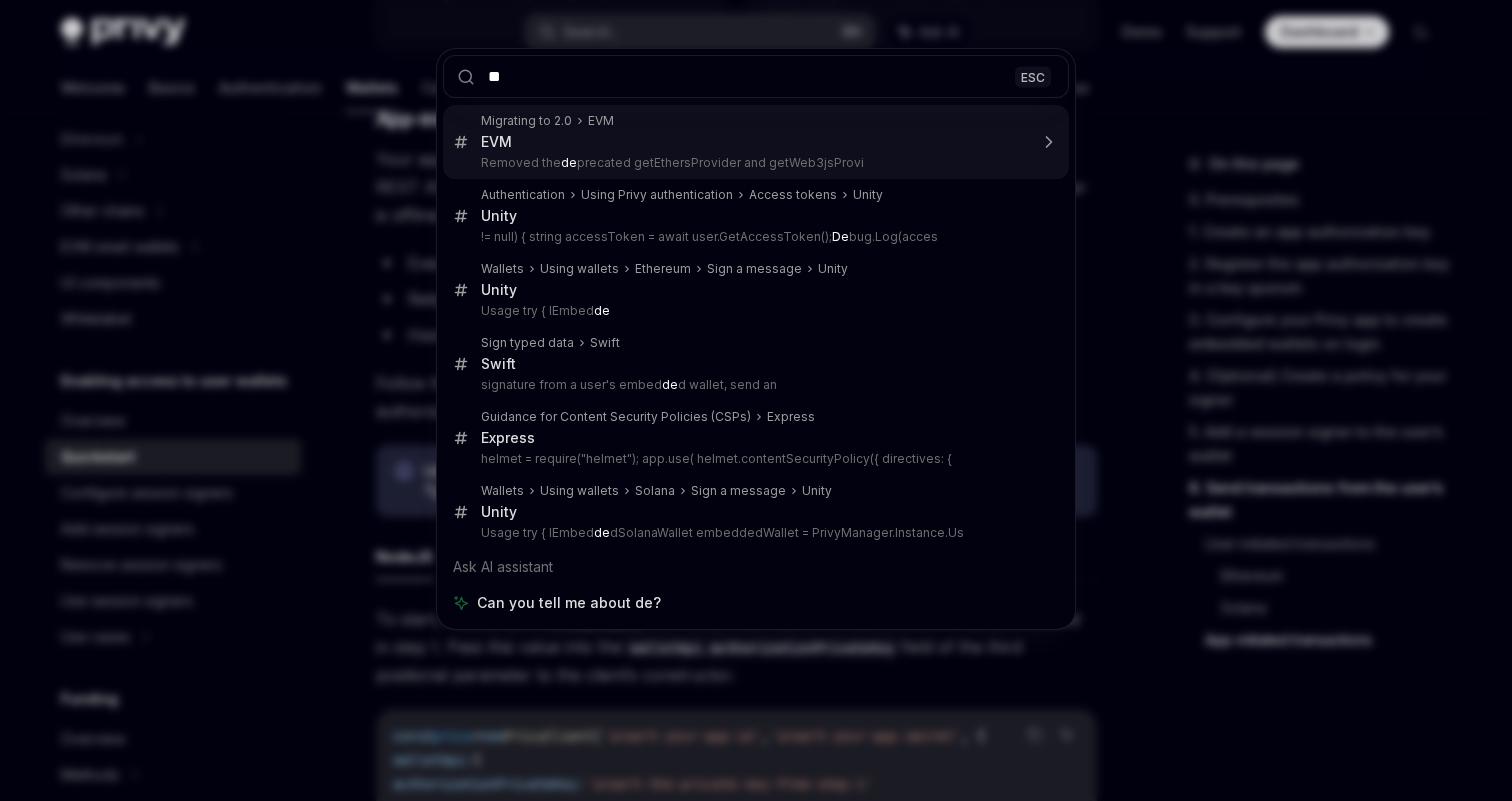 type on "***" 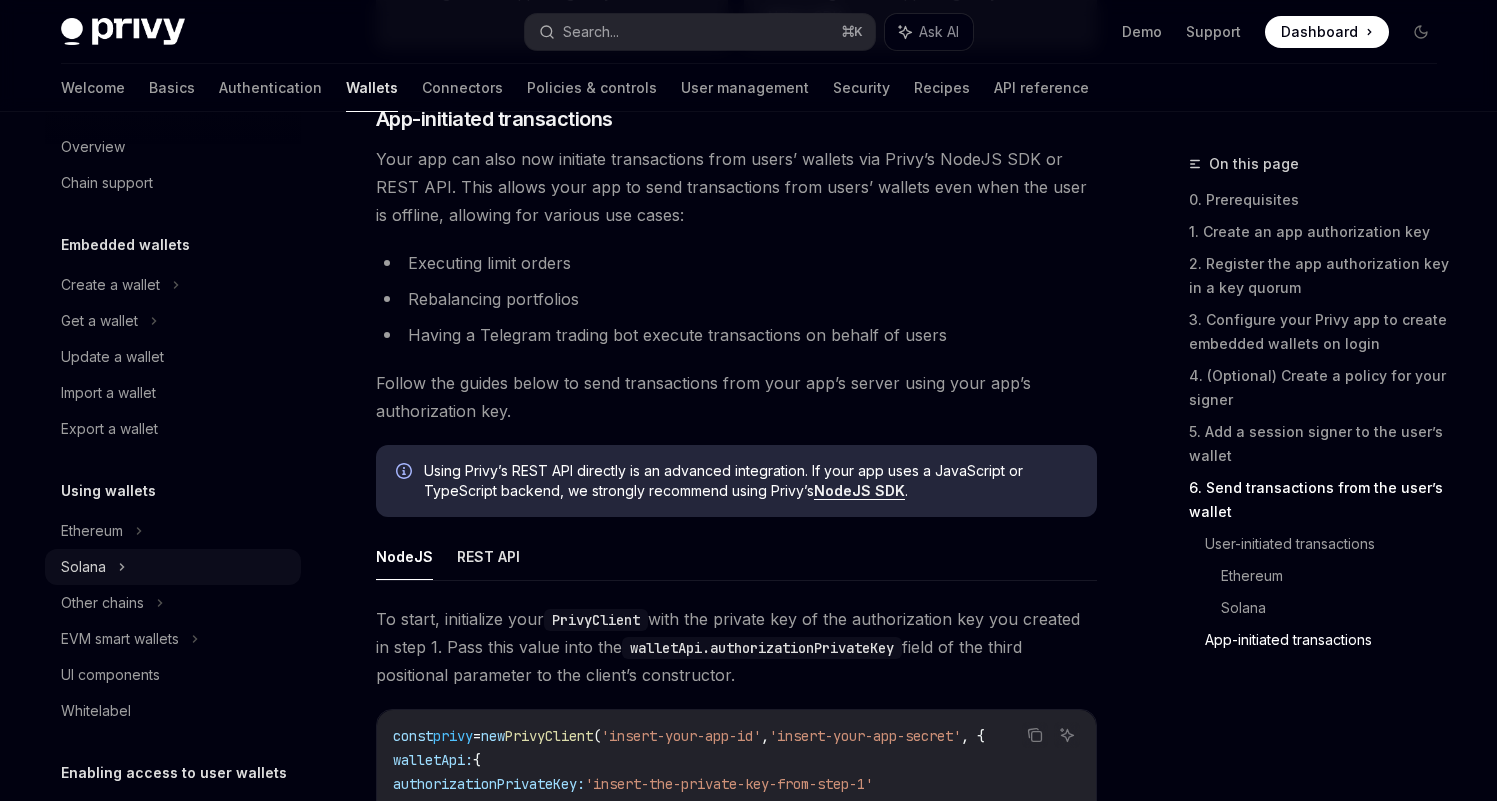 scroll, scrollTop: 38, scrollLeft: 0, axis: vertical 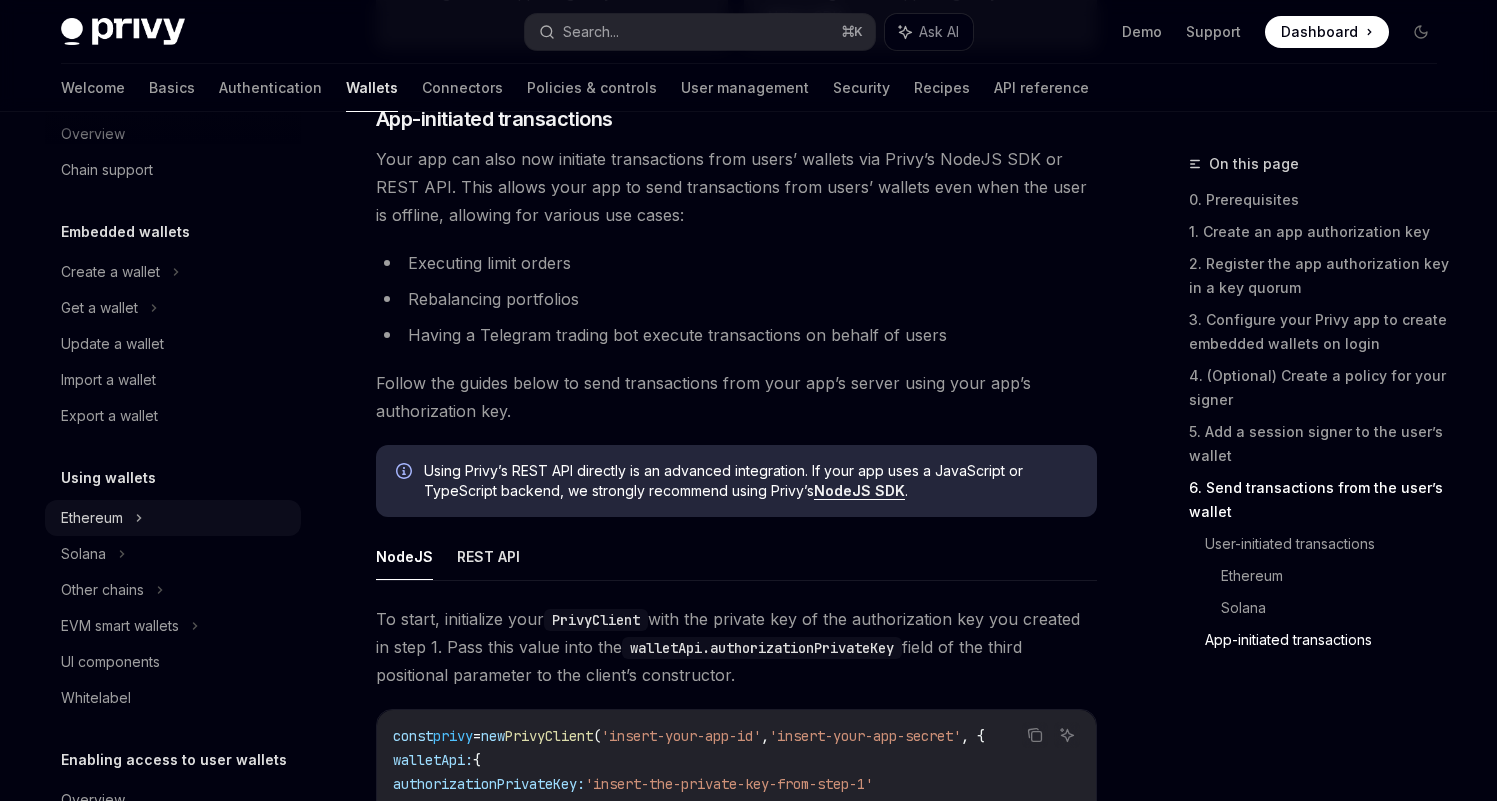 click on "Ethereum" at bounding box center (173, 272) 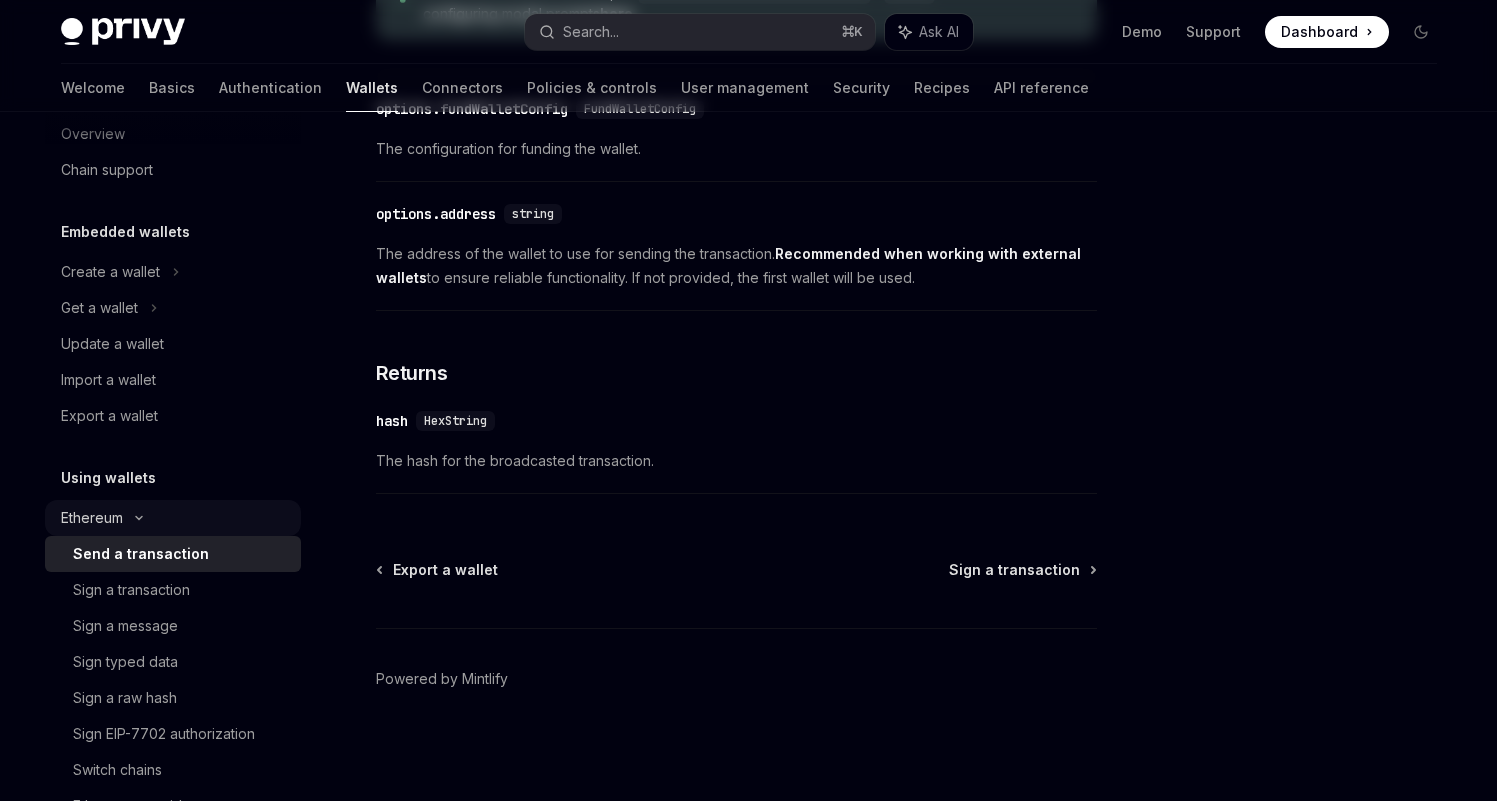 scroll, scrollTop: 0, scrollLeft: 0, axis: both 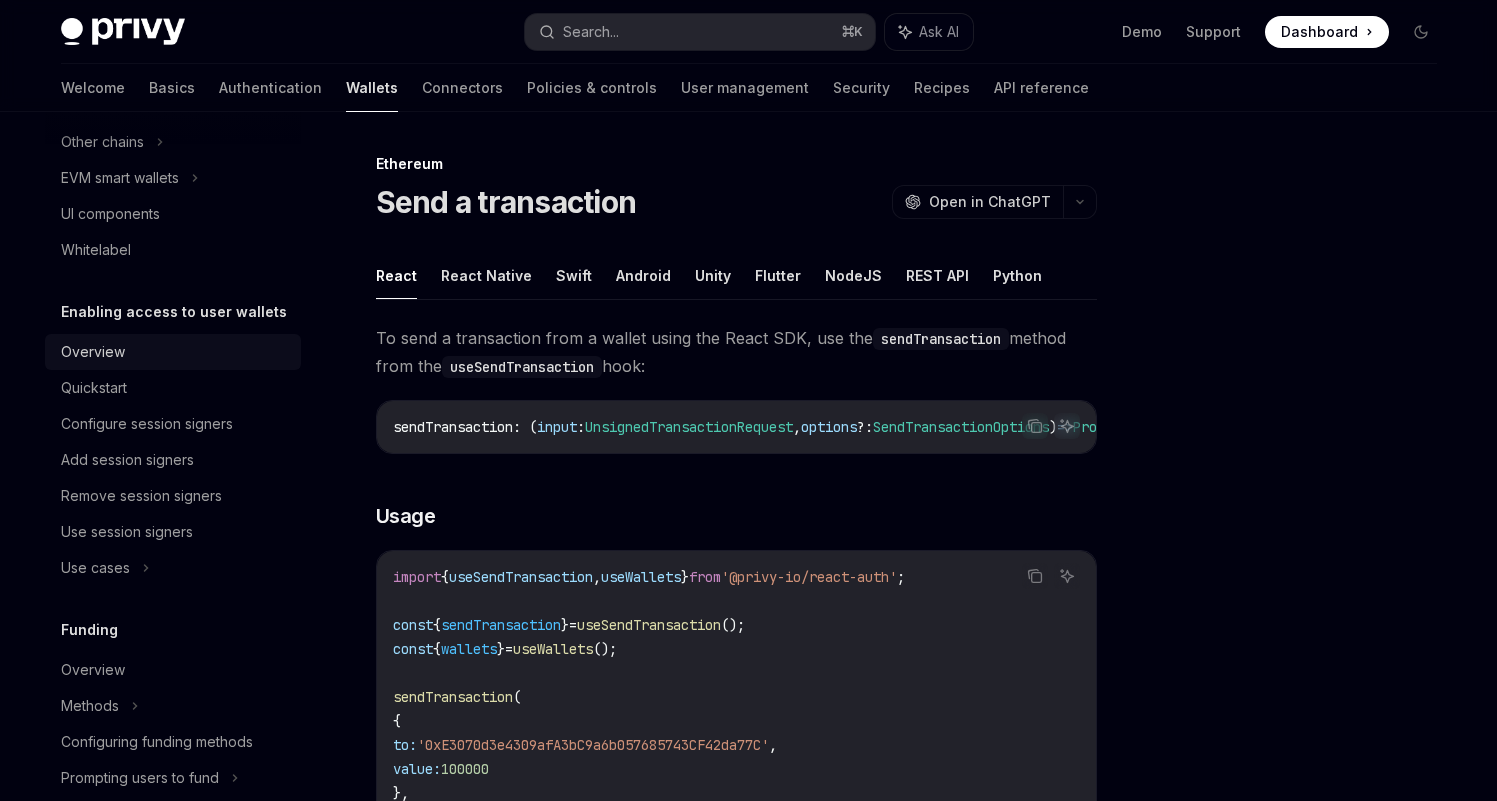 click on "Overview" at bounding box center (175, 352) 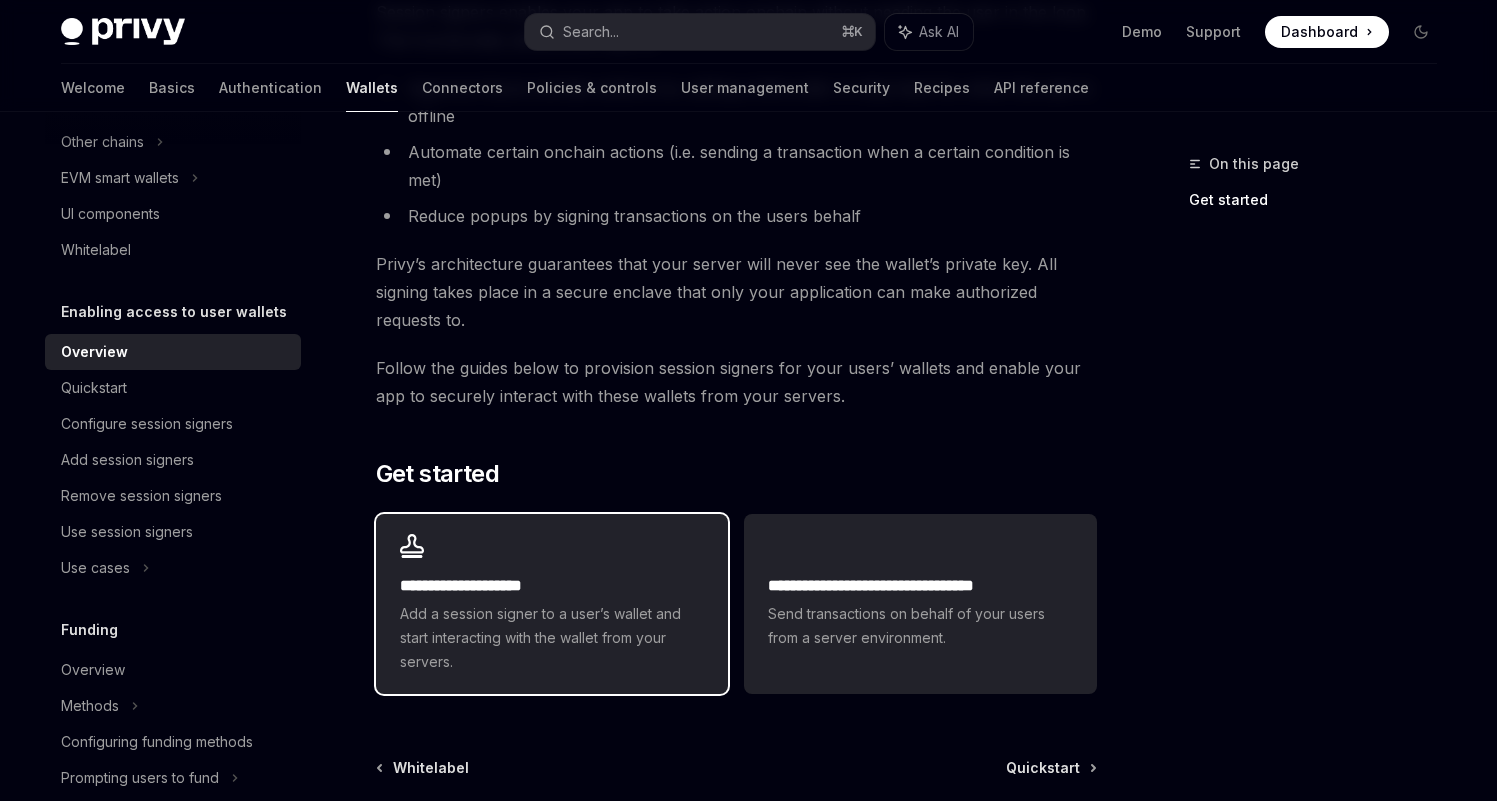 scroll, scrollTop: 466, scrollLeft: 0, axis: vertical 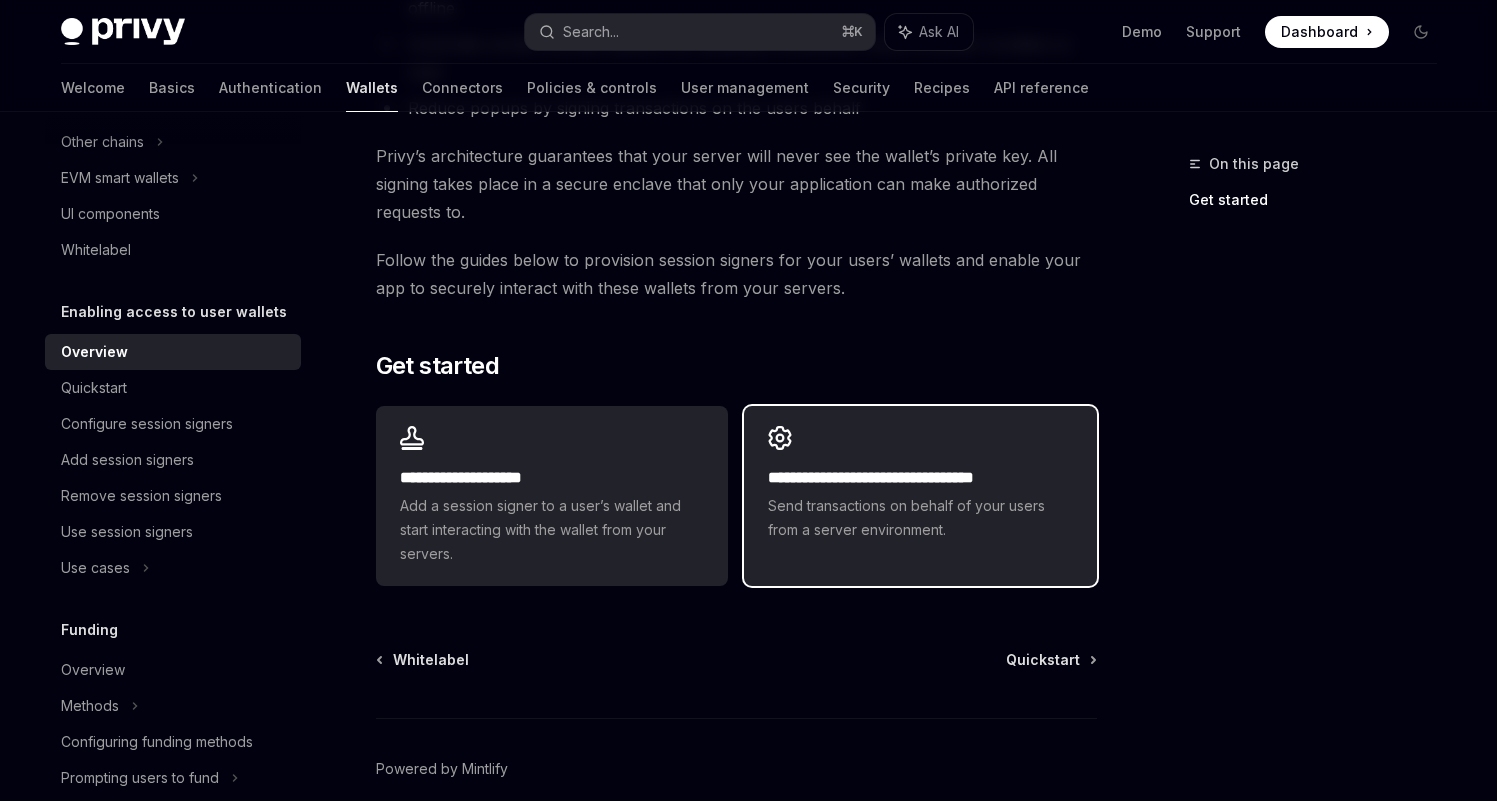 click on "**********" at bounding box center (920, 484) 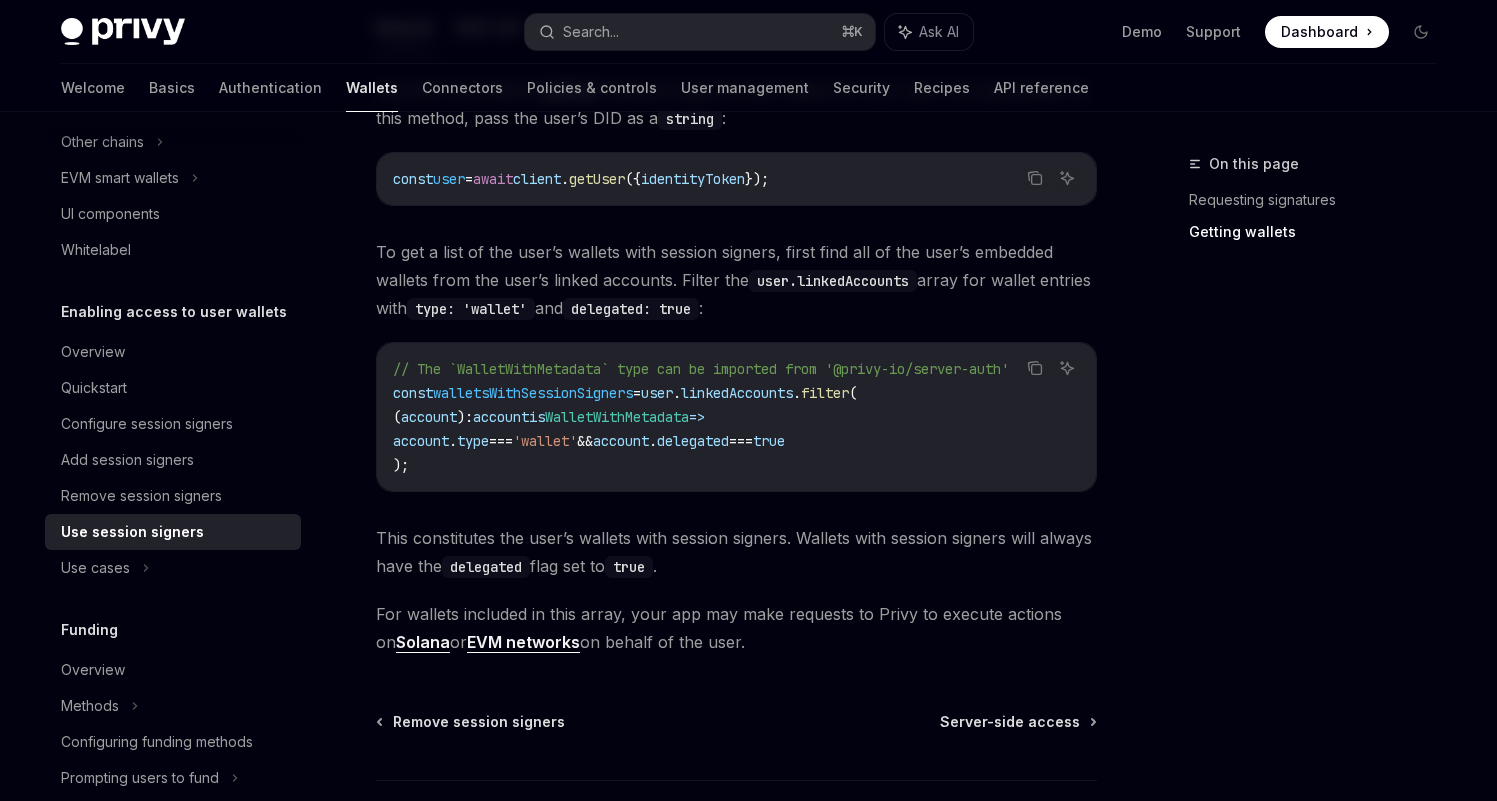 scroll, scrollTop: 905, scrollLeft: 0, axis: vertical 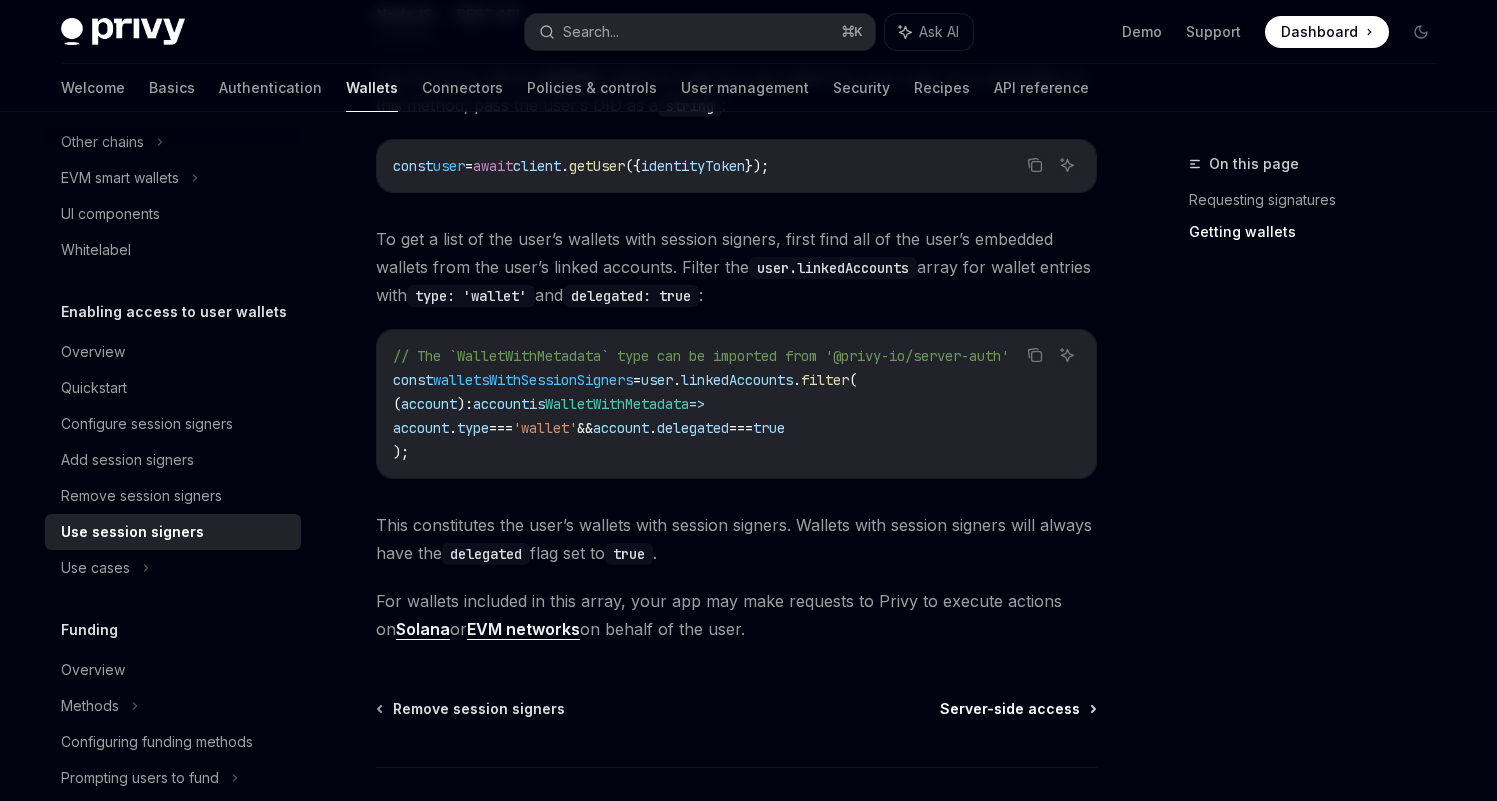click on "Server-side access" at bounding box center [1010, 709] 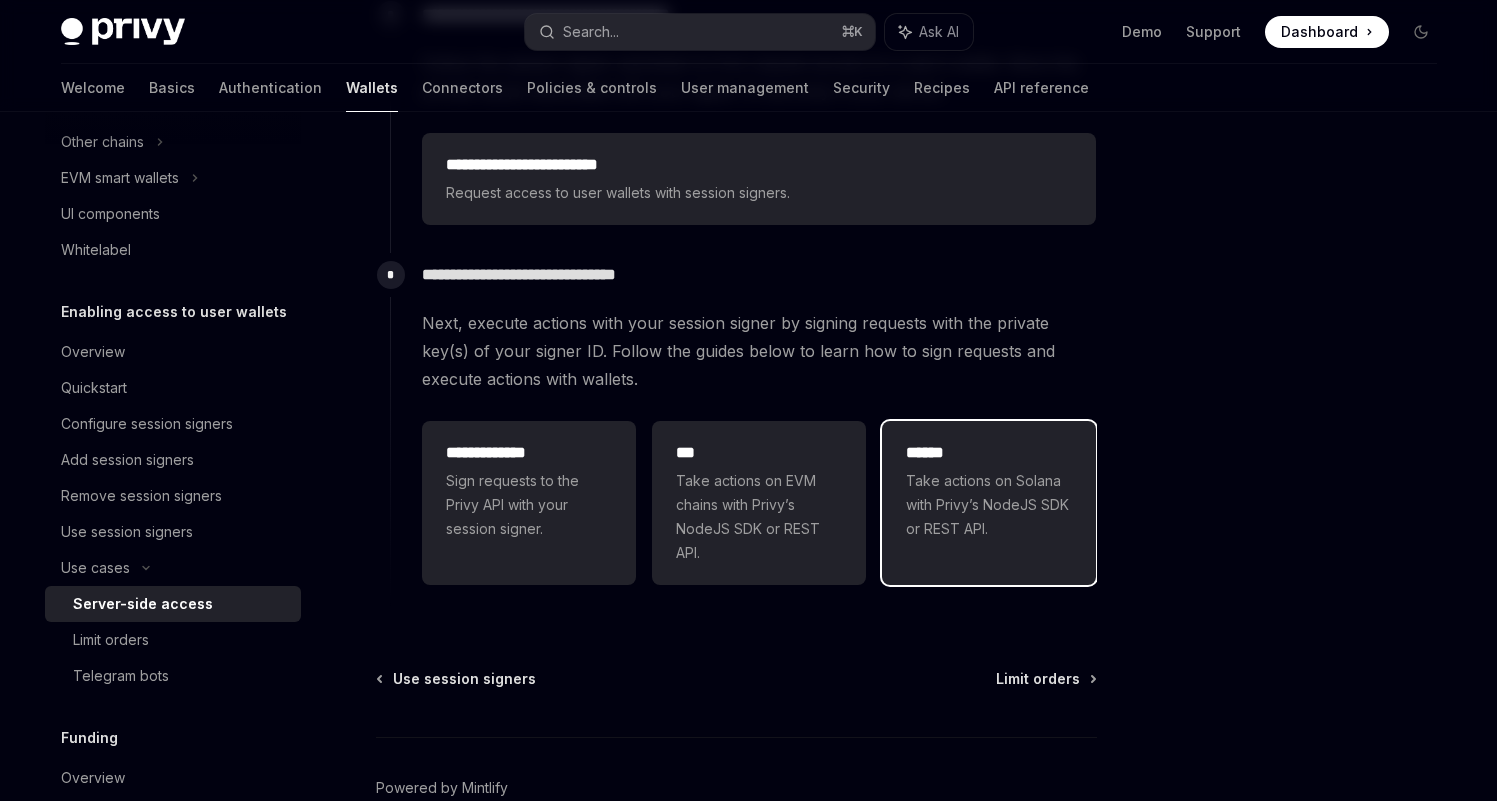 scroll, scrollTop: 680, scrollLeft: 0, axis: vertical 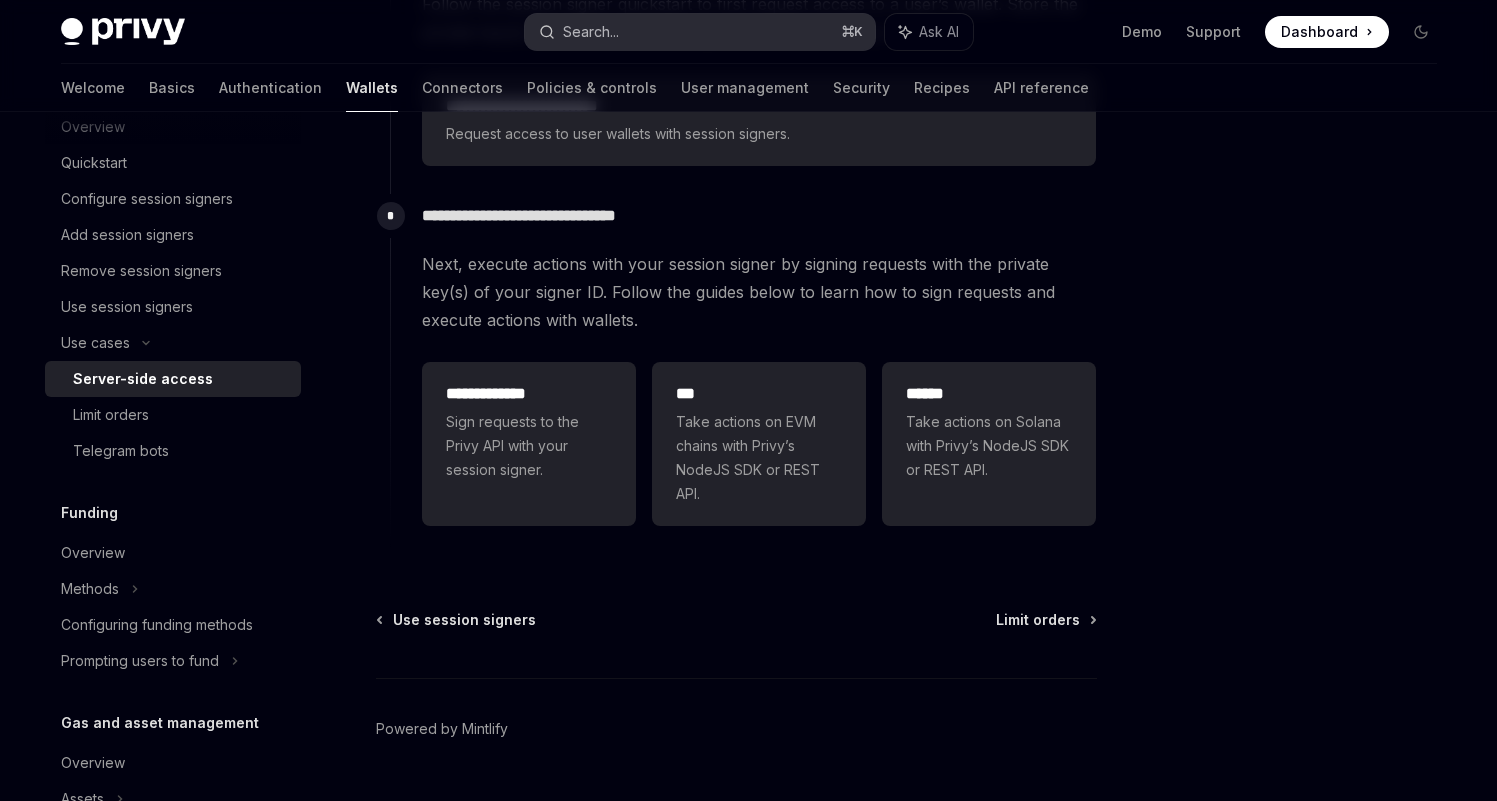 click on "Search..." at bounding box center [591, 32] 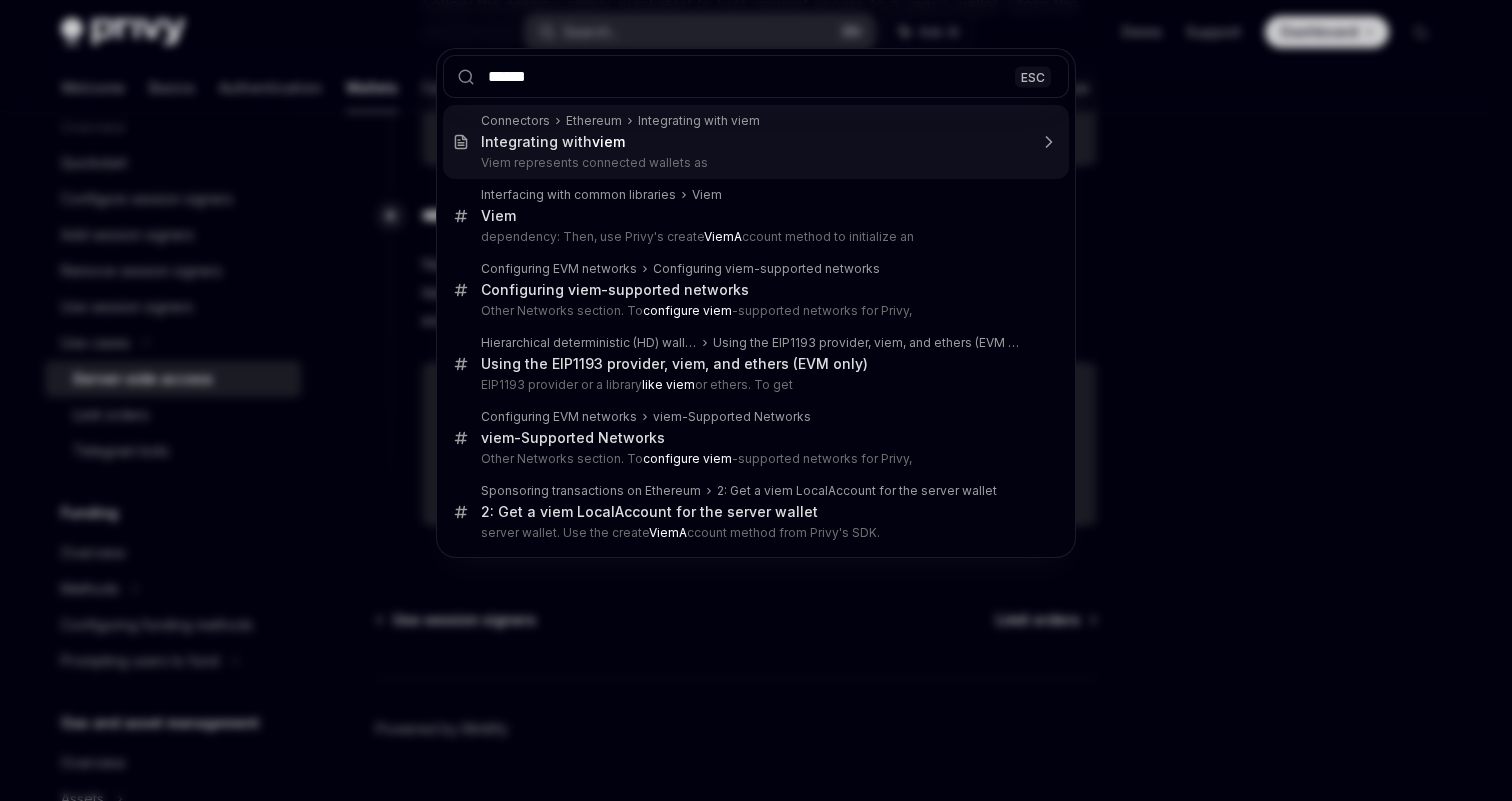 type on "*******" 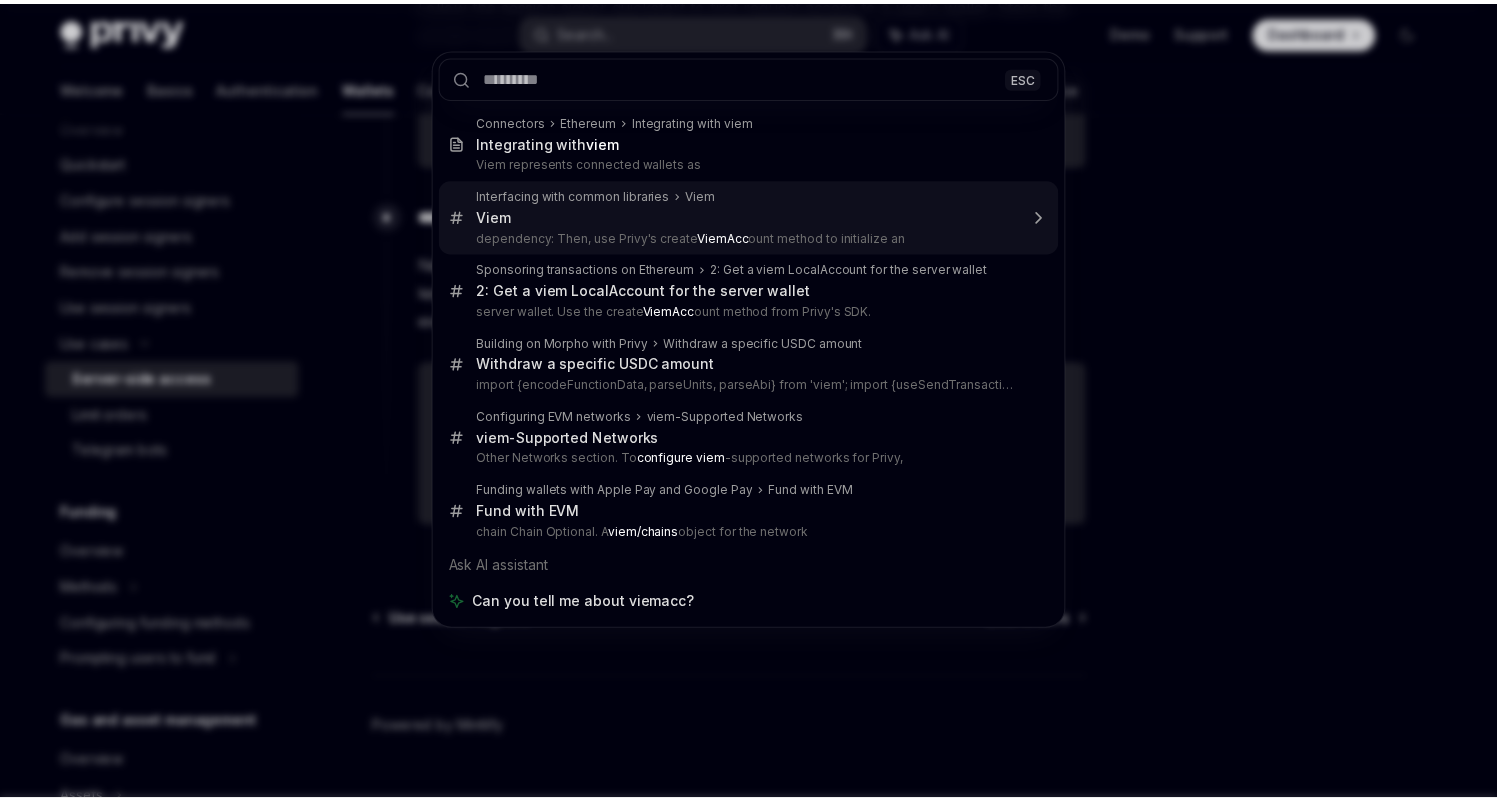scroll, scrollTop: 357, scrollLeft: 0, axis: vertical 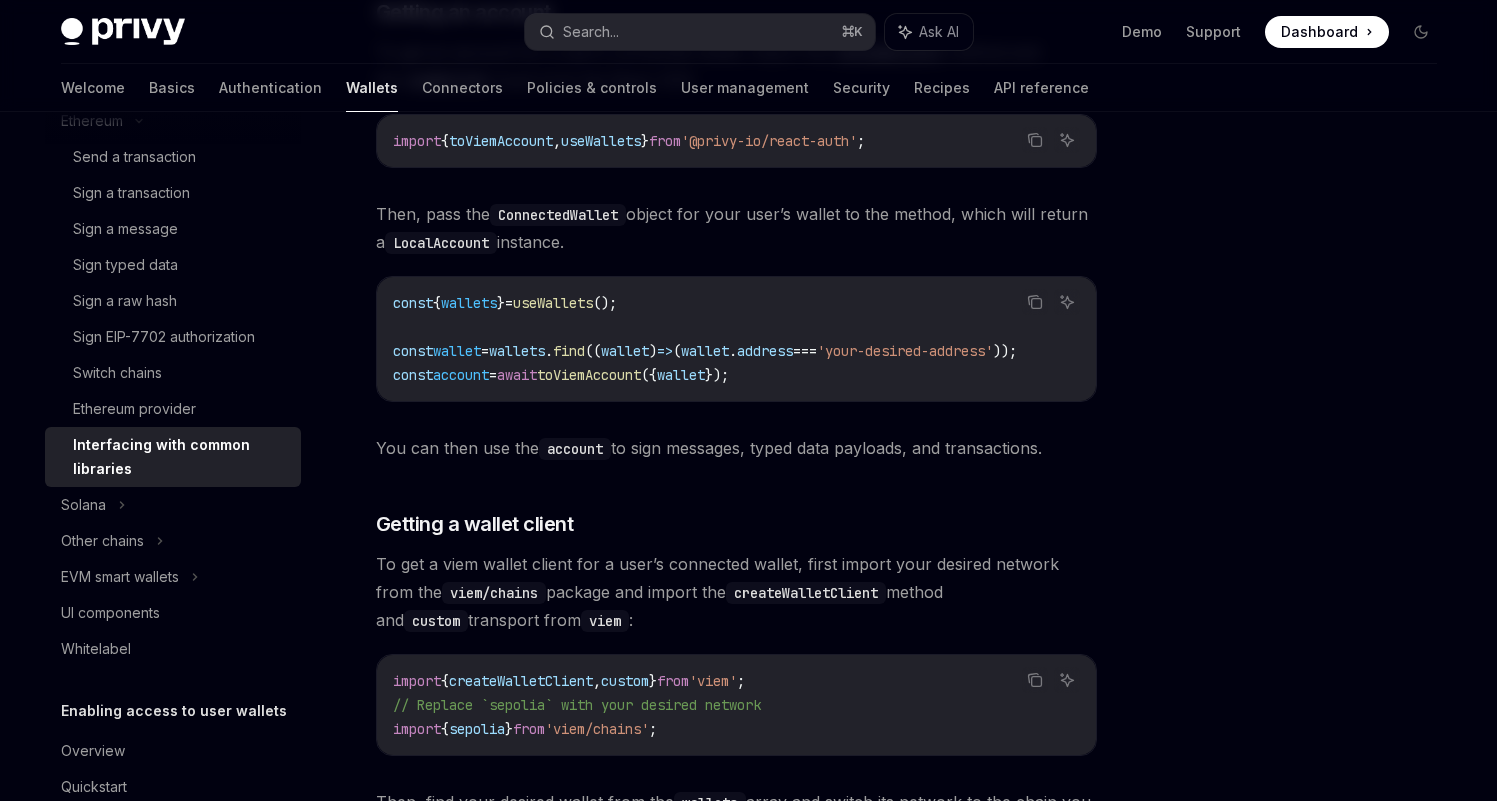 click on "wallet" at bounding box center [625, 351] 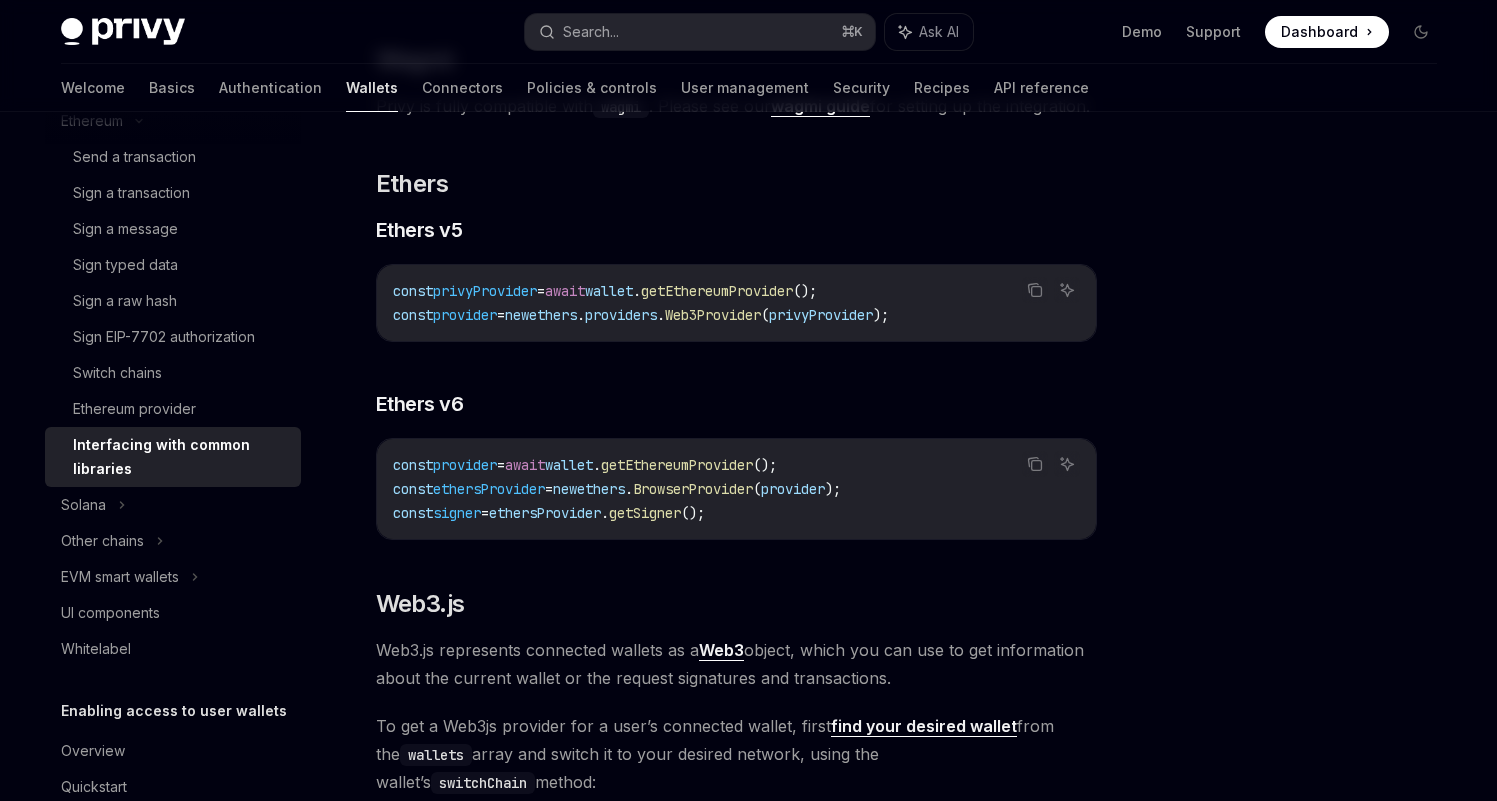 scroll, scrollTop: 2016, scrollLeft: 0, axis: vertical 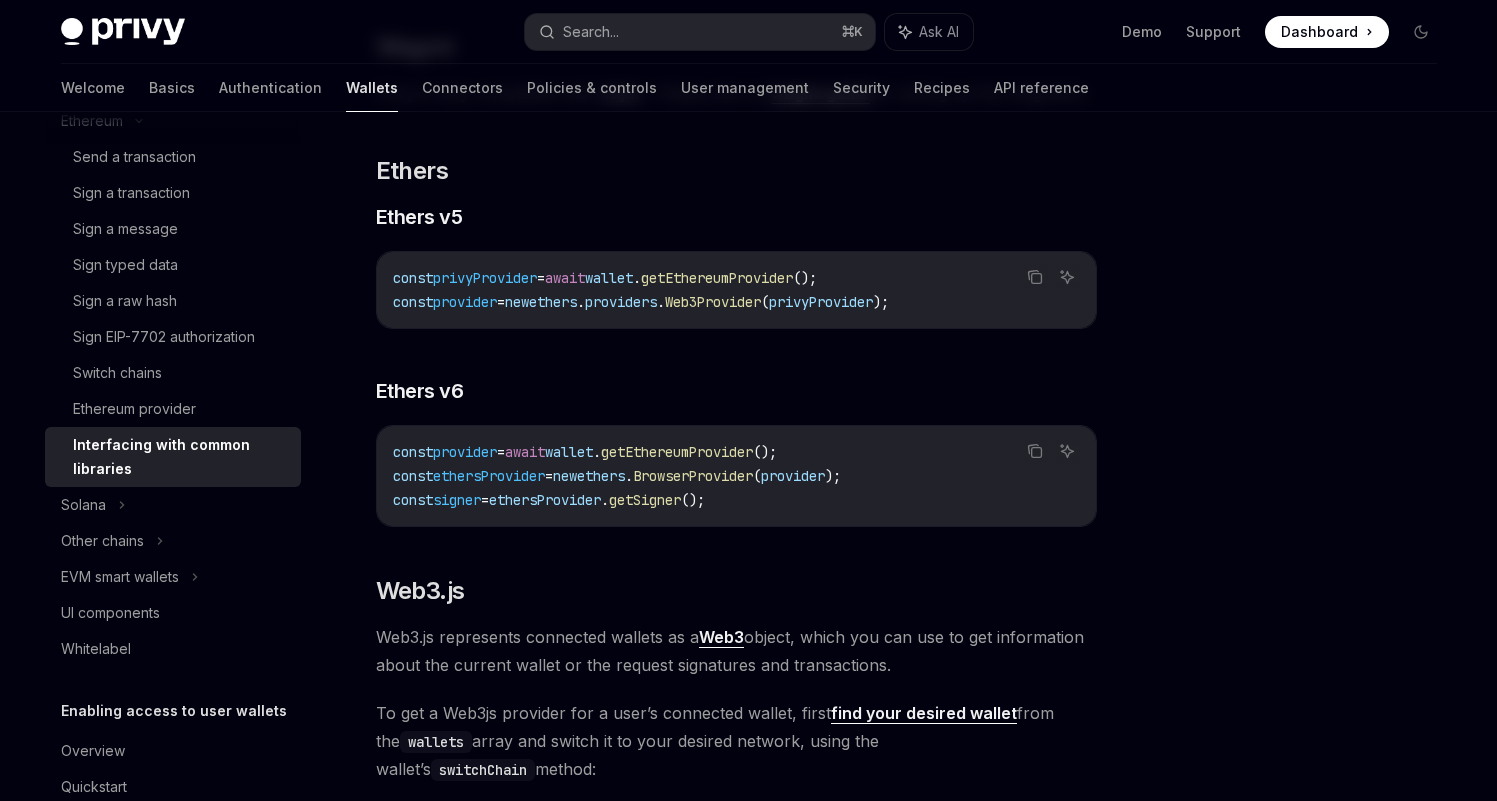 click on "getSigner" at bounding box center [645, 500] 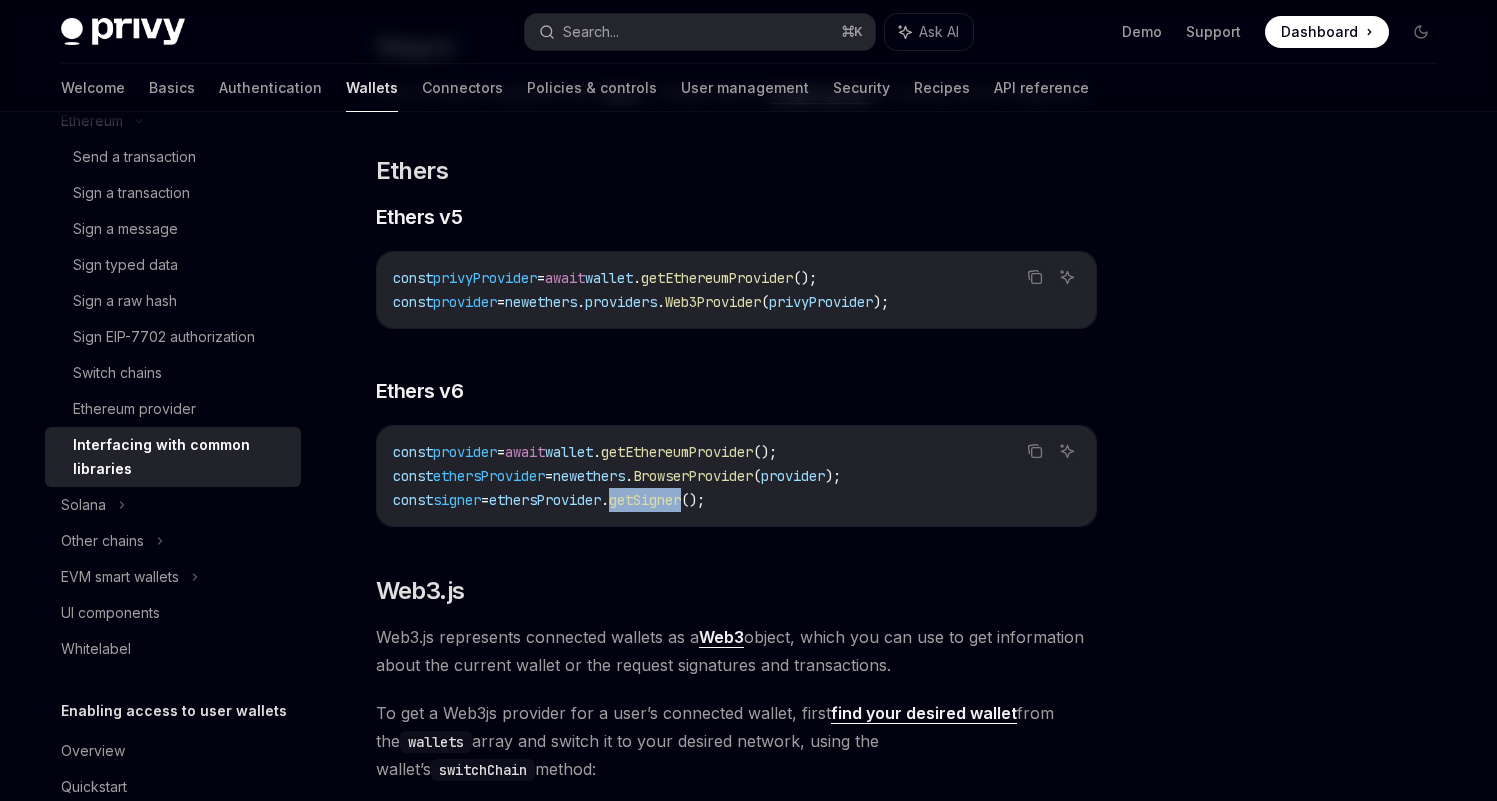 click on "getSigner" at bounding box center [645, 500] 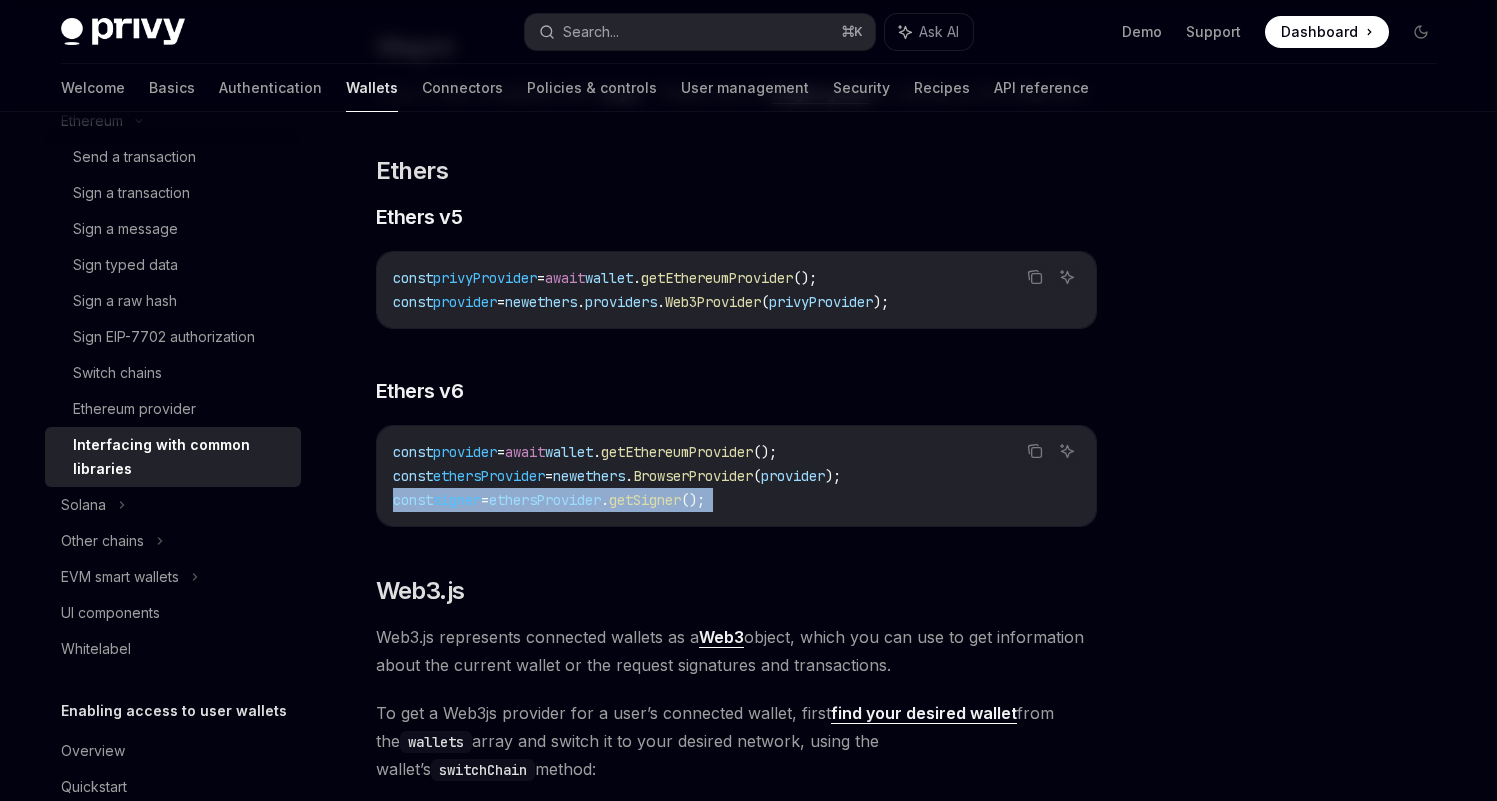 click on "getSigner" at bounding box center [645, 500] 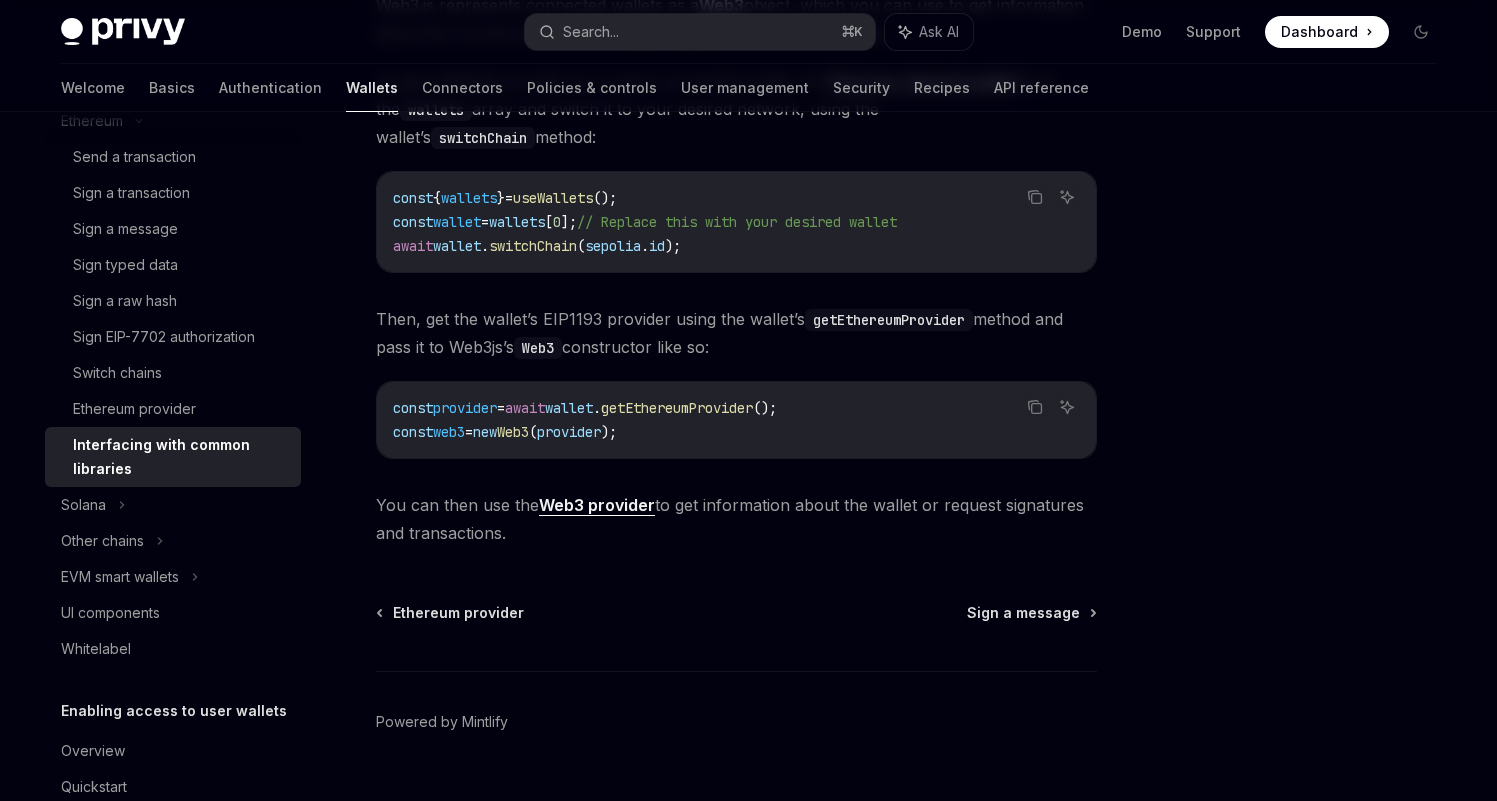 scroll, scrollTop: 2727, scrollLeft: 0, axis: vertical 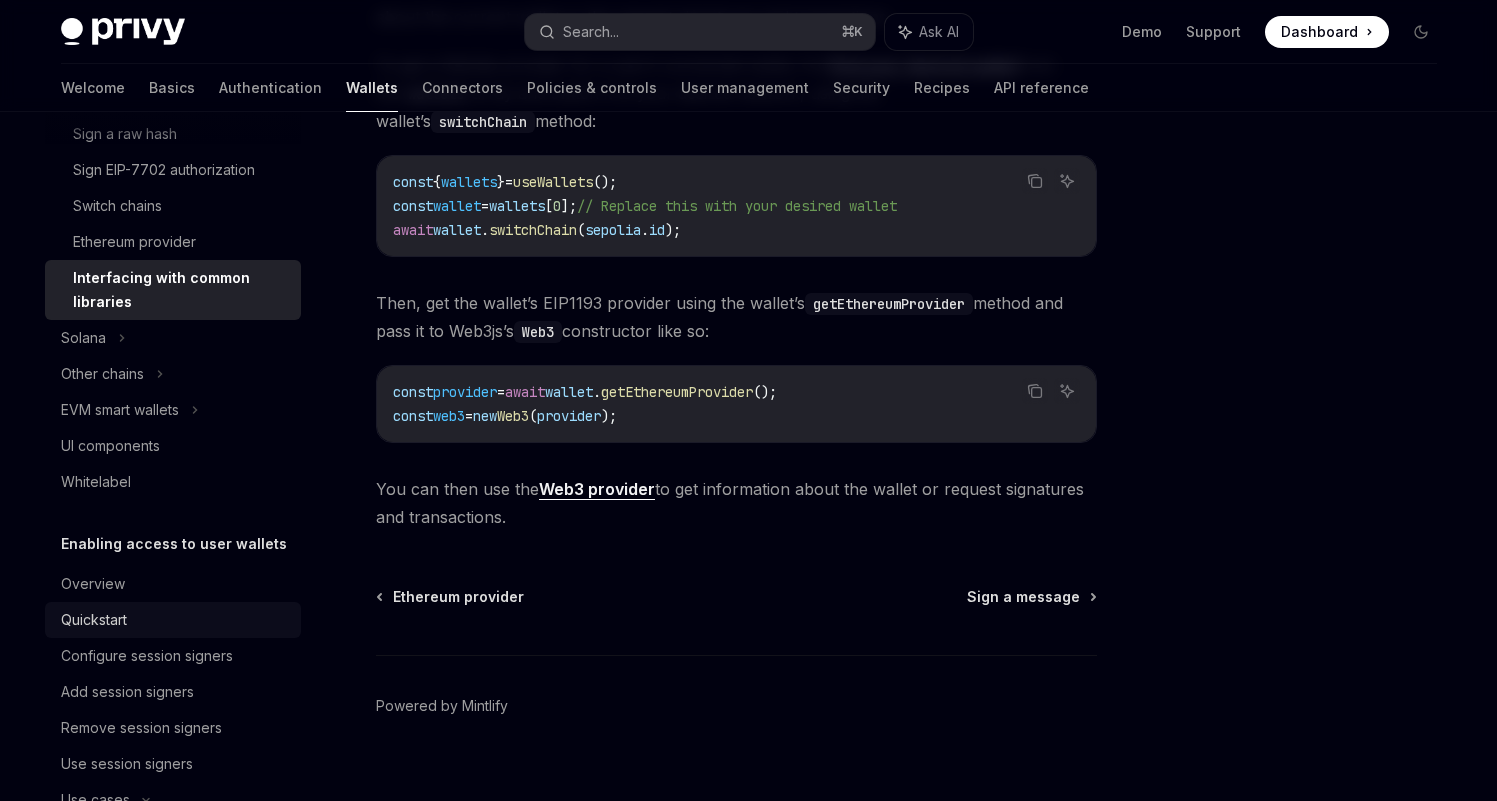click on "Quickstart" at bounding box center (175, 620) 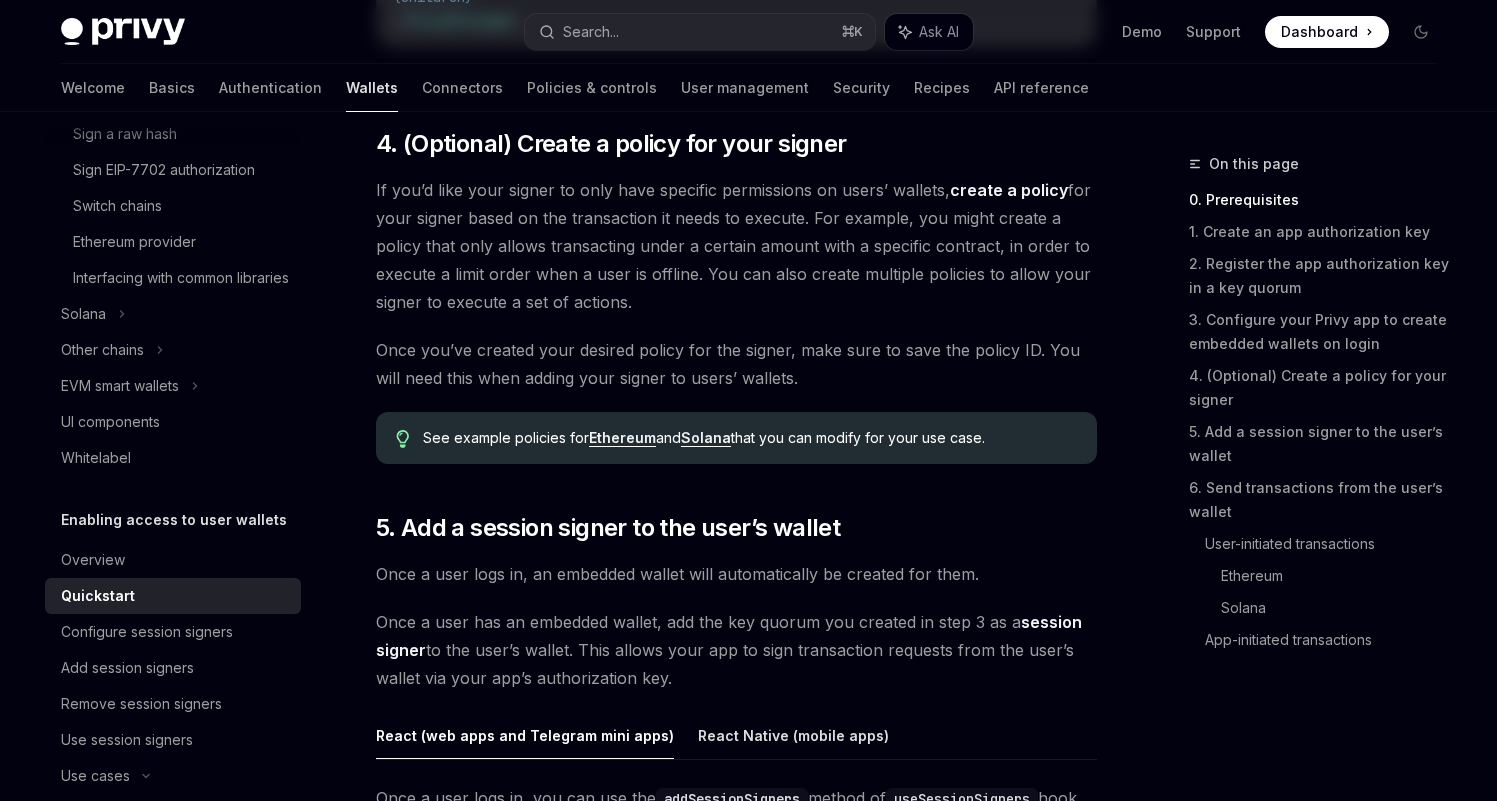 scroll, scrollTop: 0, scrollLeft: 0, axis: both 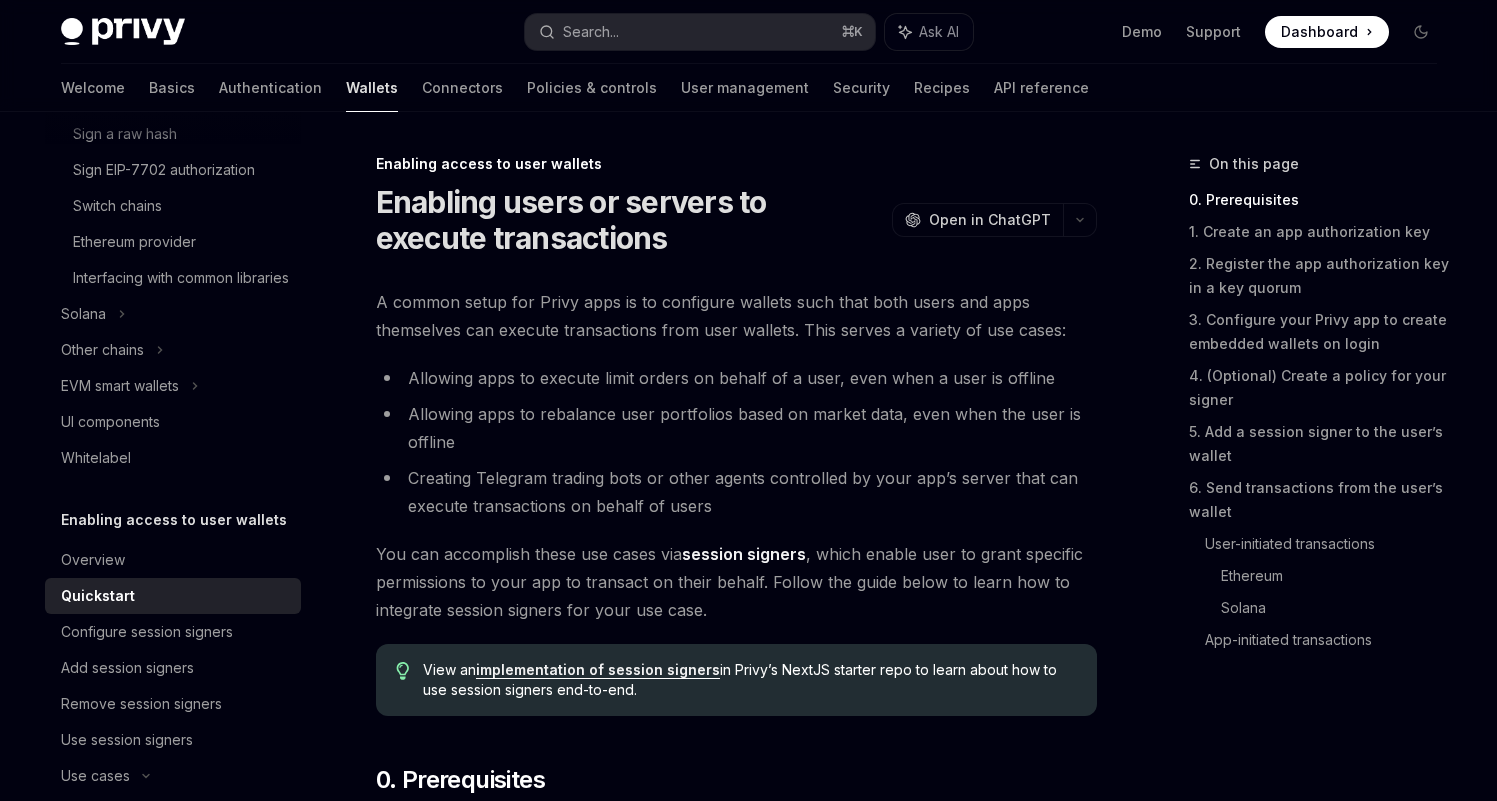 type on "*" 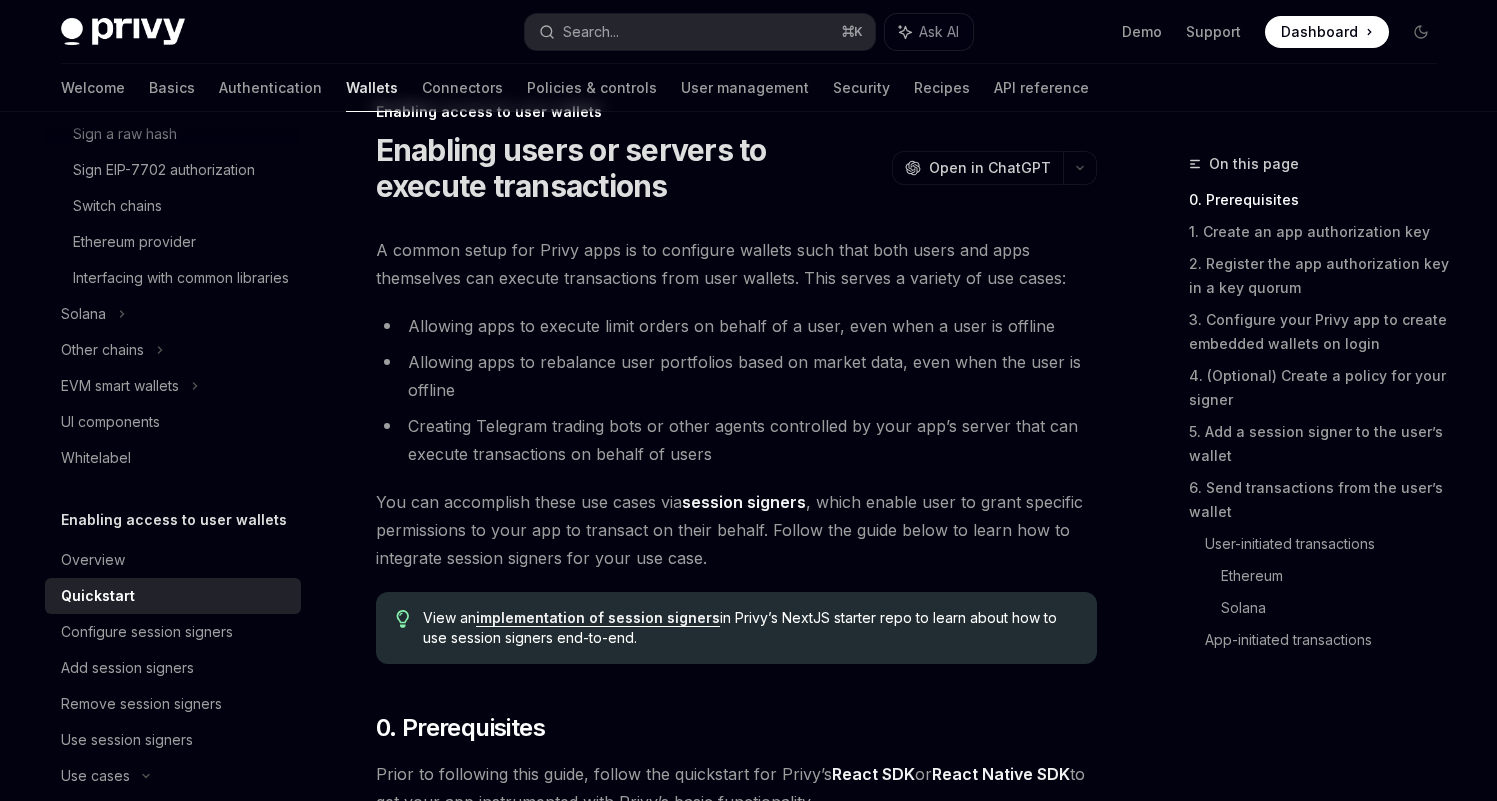 scroll, scrollTop: 65, scrollLeft: 0, axis: vertical 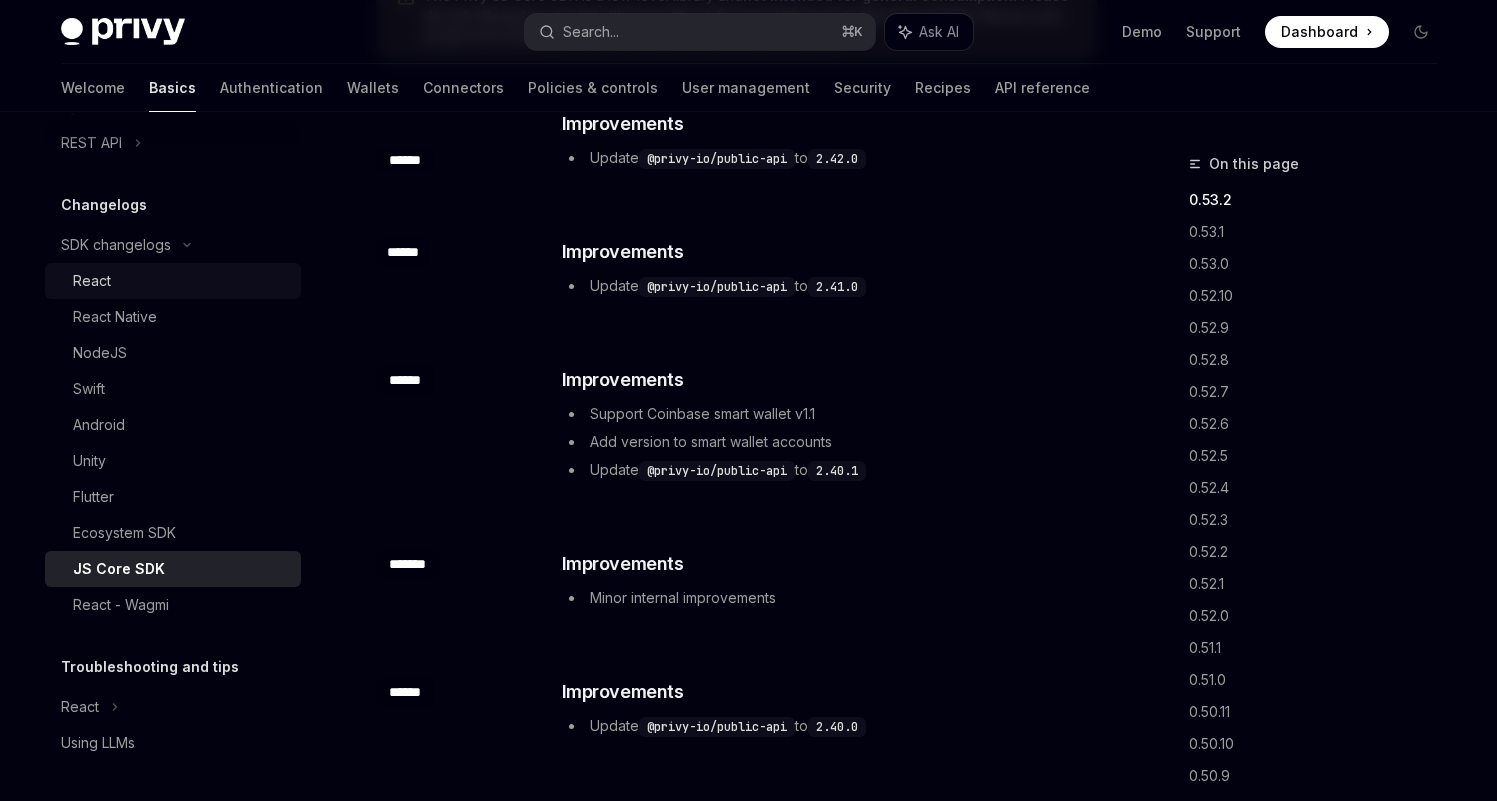 click on "React" at bounding box center [92, 281] 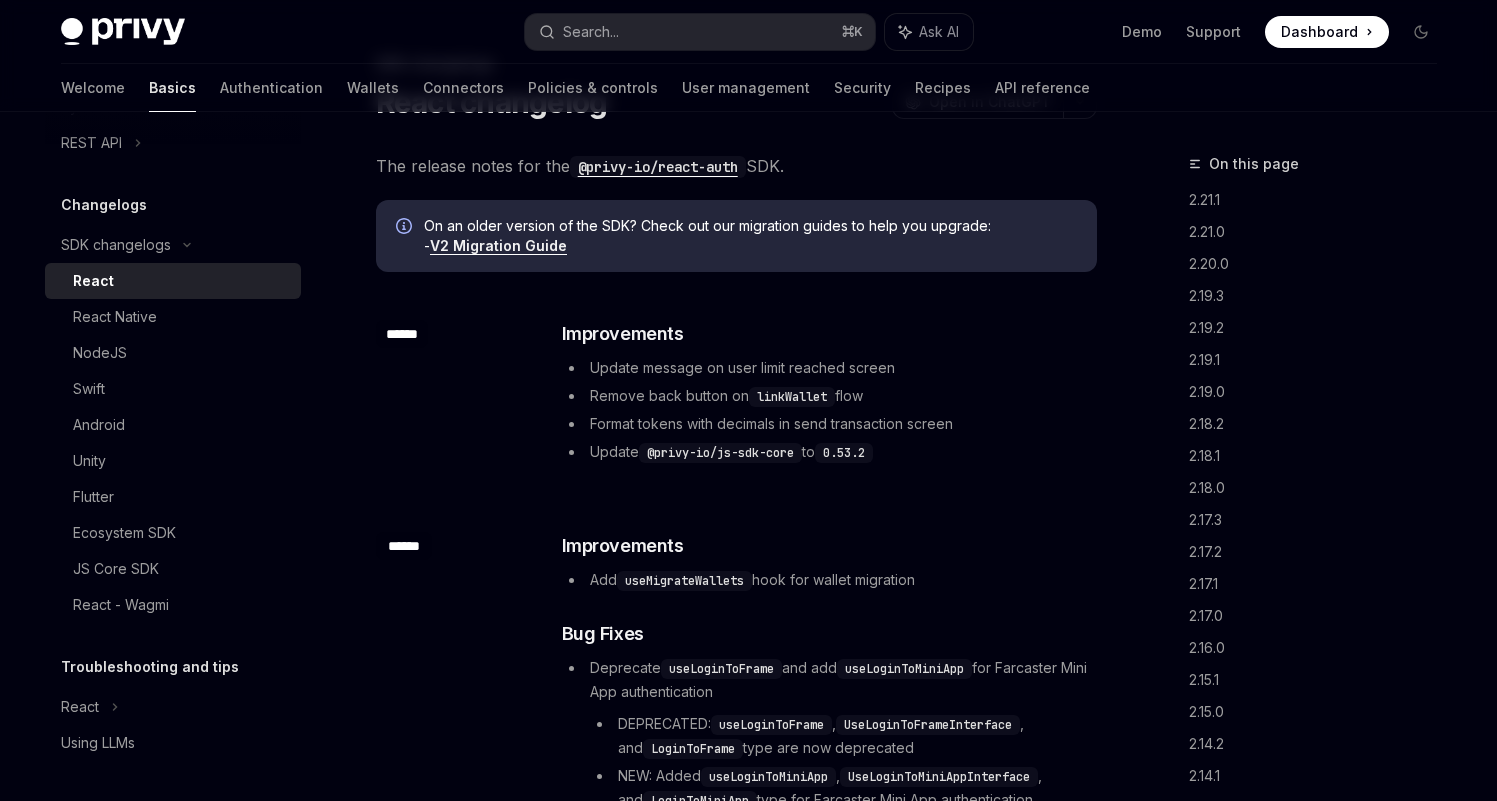 scroll, scrollTop: 126, scrollLeft: 0, axis: vertical 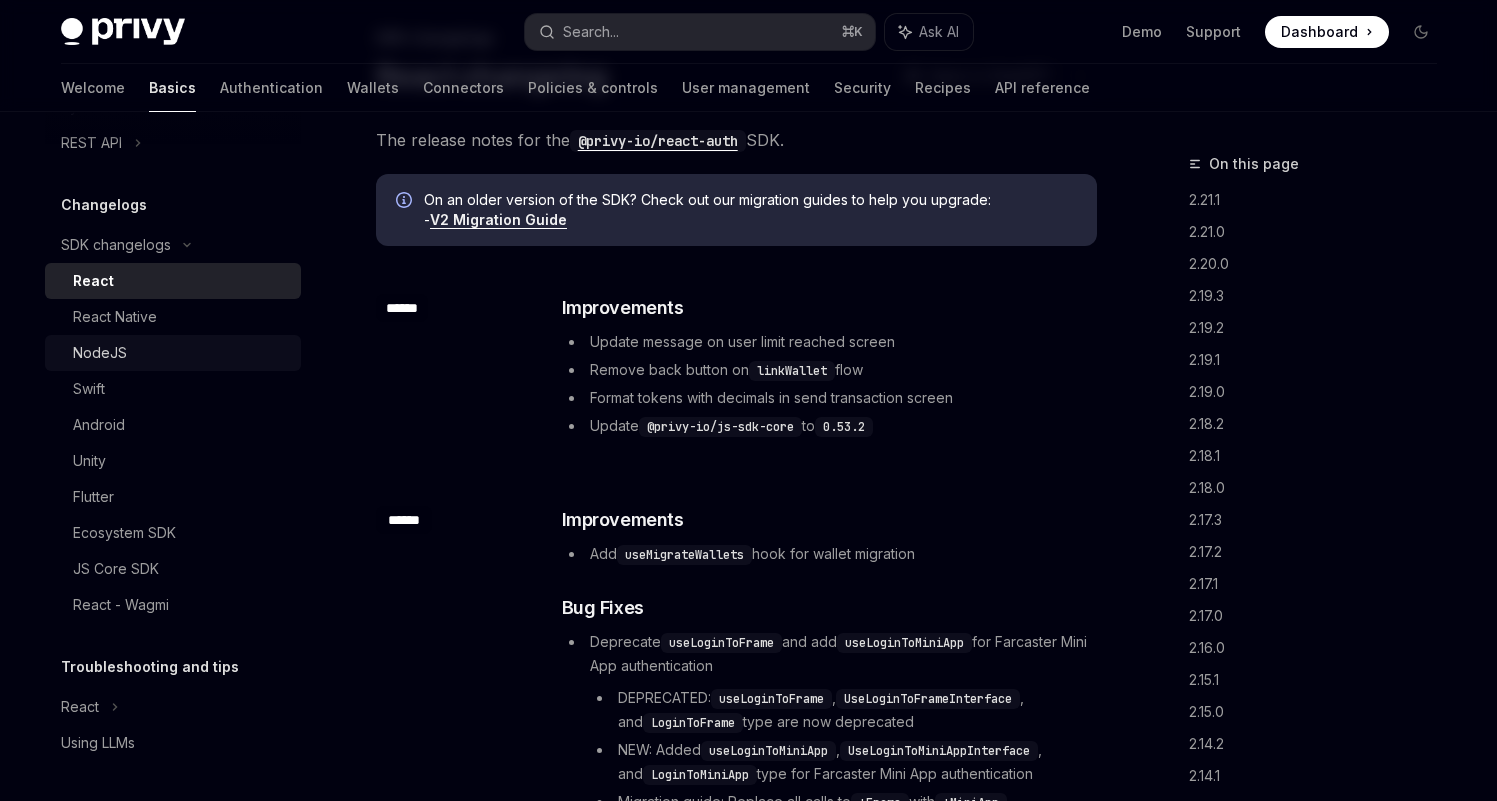 click on "NodeJS" at bounding box center (100, 353) 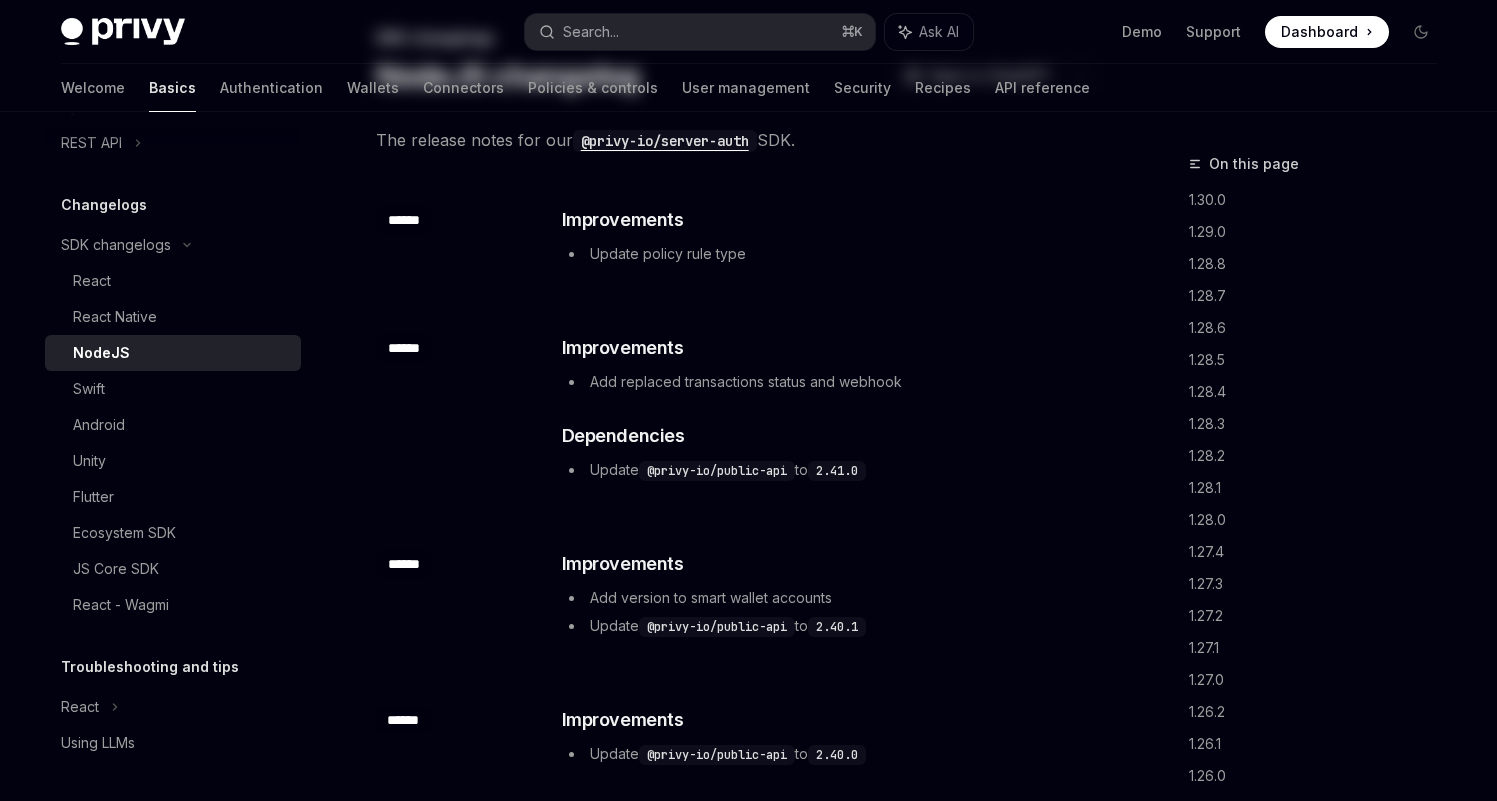 scroll, scrollTop: 0, scrollLeft: 0, axis: both 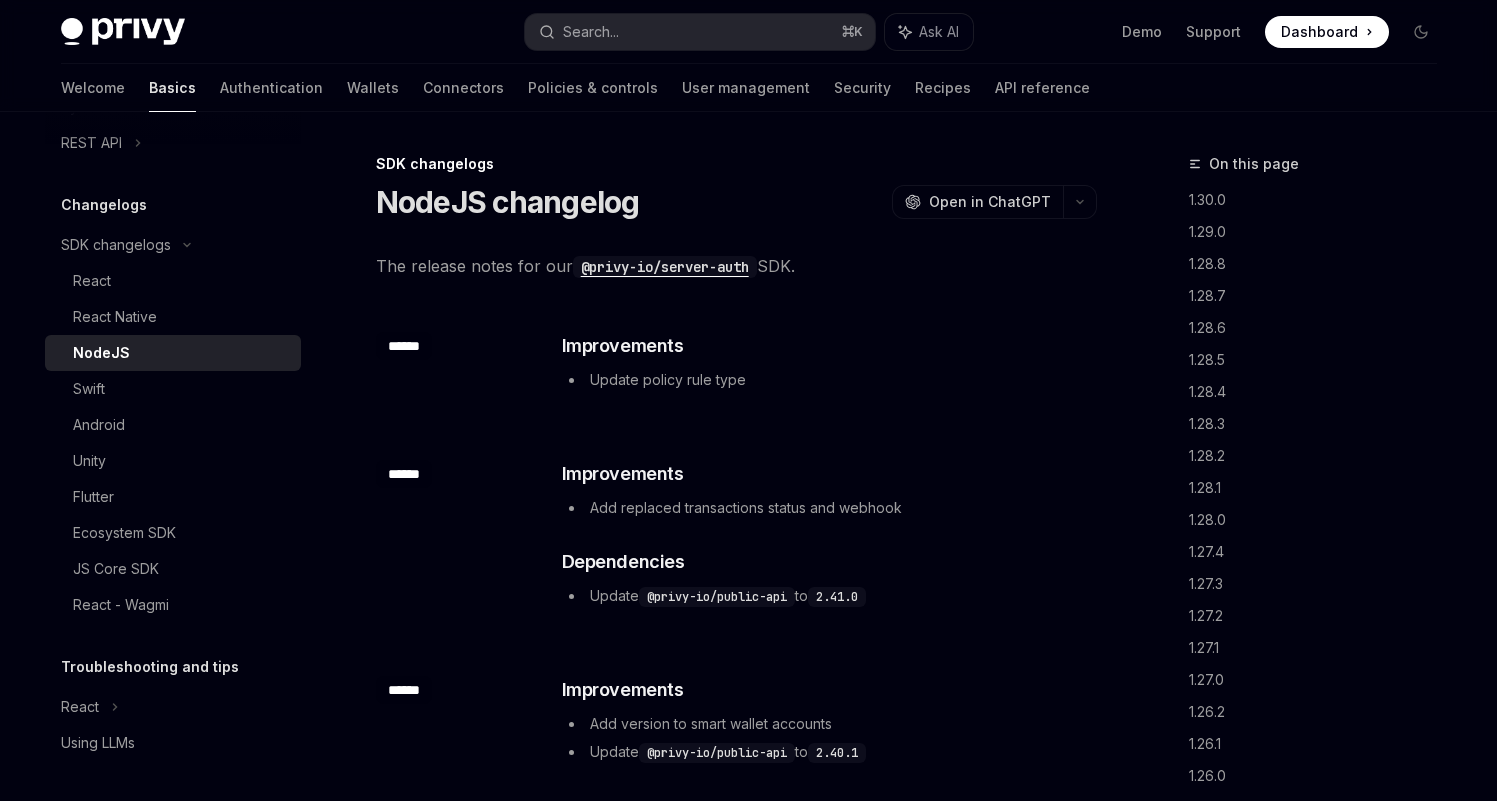 type on "*" 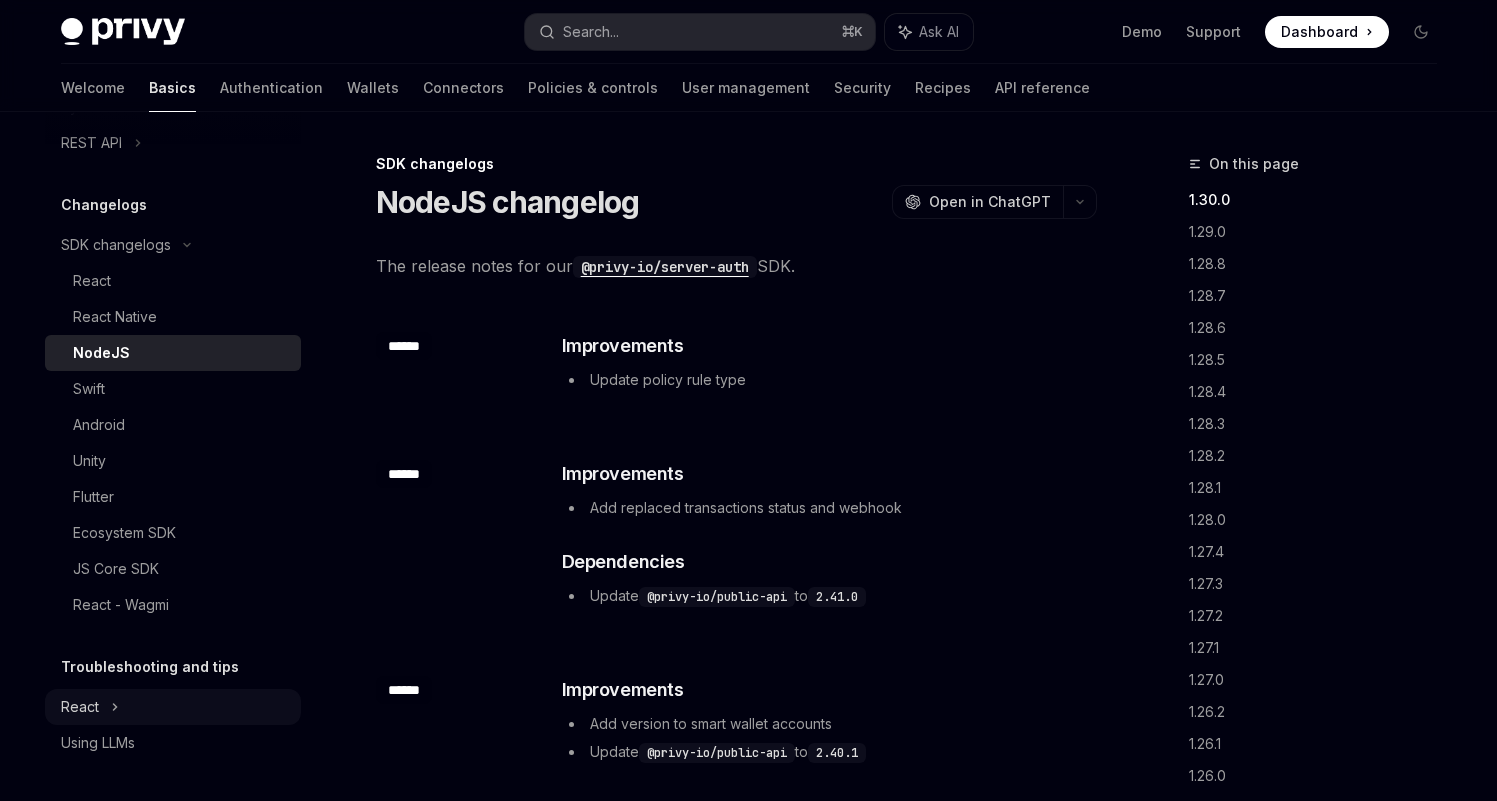scroll, scrollTop: 278, scrollLeft: 0, axis: vertical 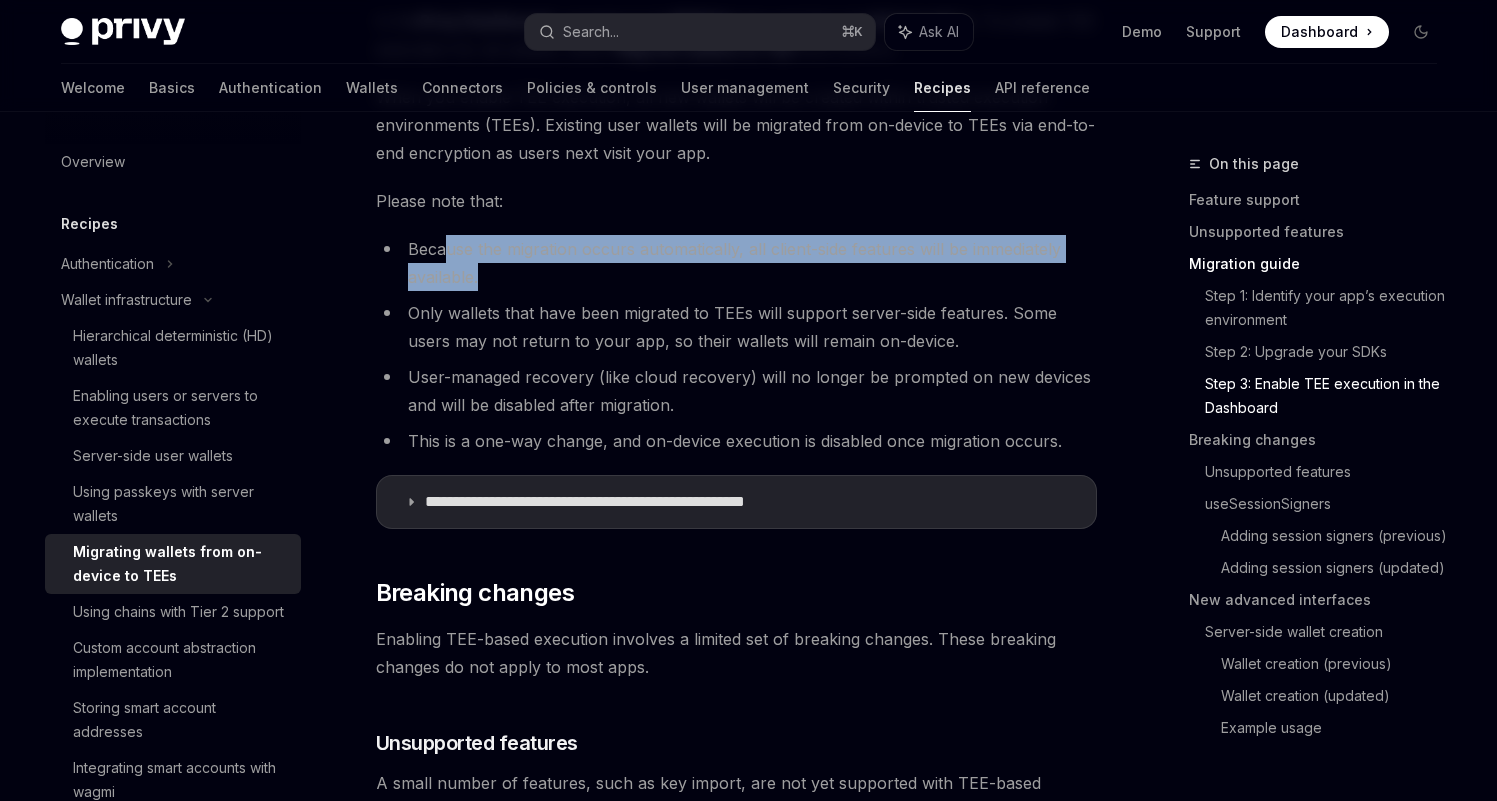 drag, startPoint x: 518, startPoint y: 278, endPoint x: 448, endPoint y: 258, distance: 72.8011 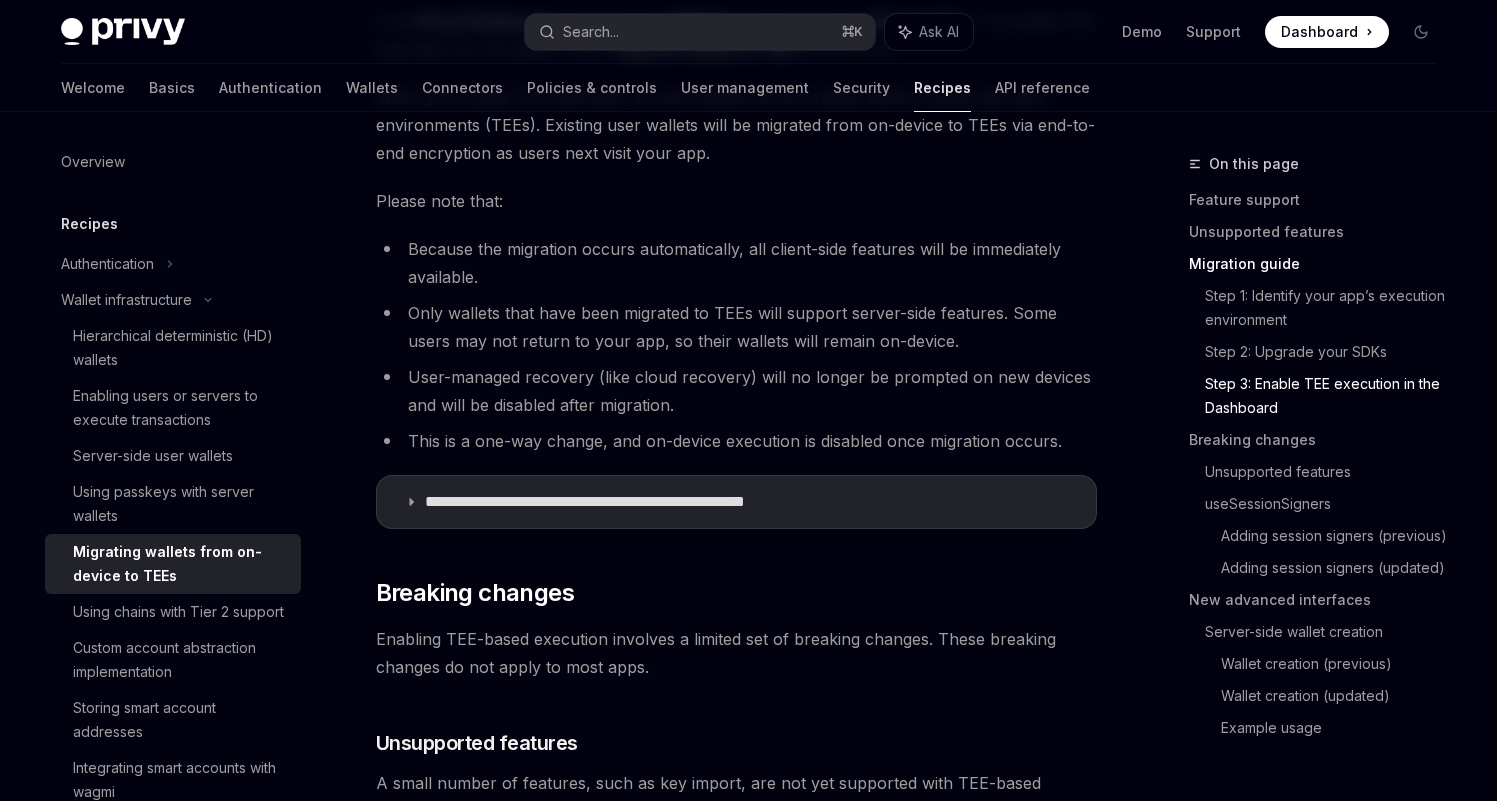 click on "Because the migration occurs automatically, all client-side features will be immediately available." at bounding box center [736, 263] 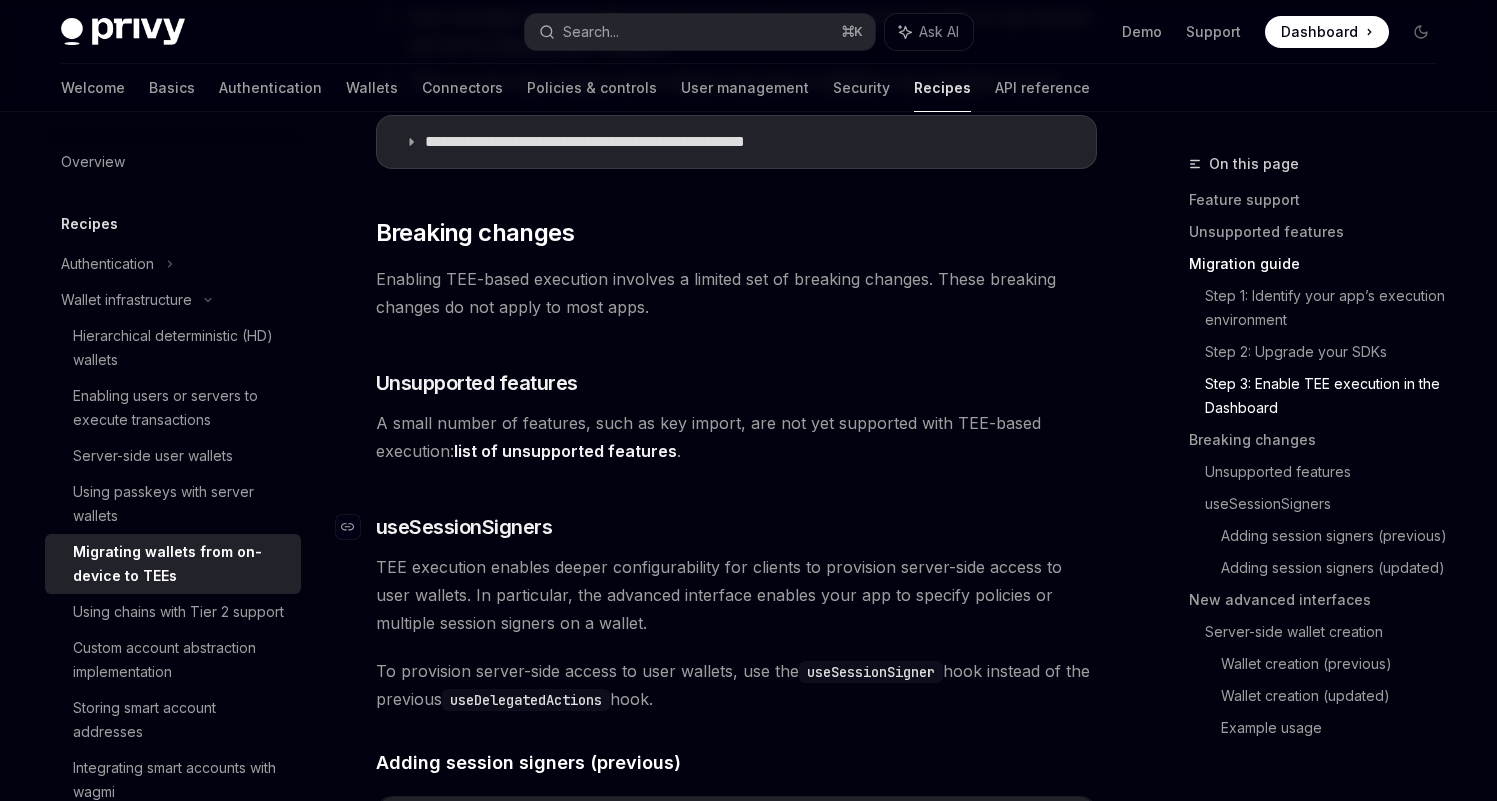 scroll, scrollTop: 2645, scrollLeft: 0, axis: vertical 